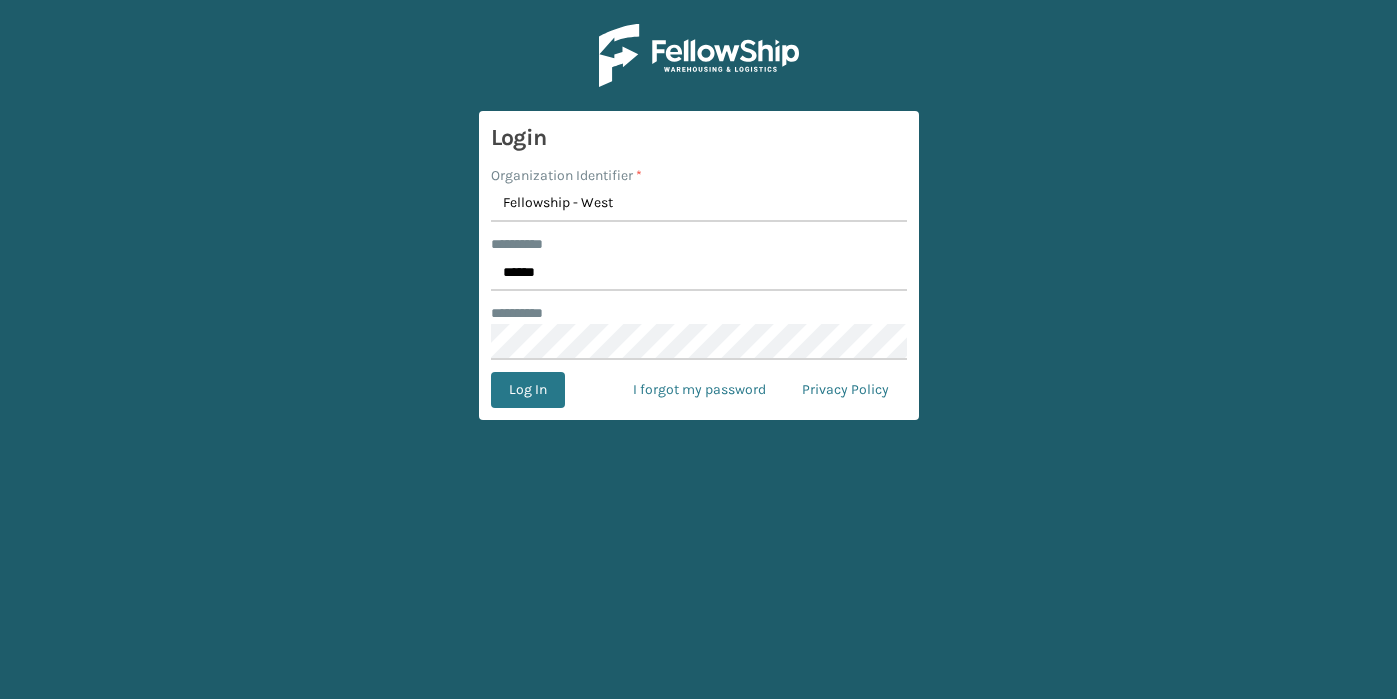 scroll, scrollTop: 0, scrollLeft: 0, axis: both 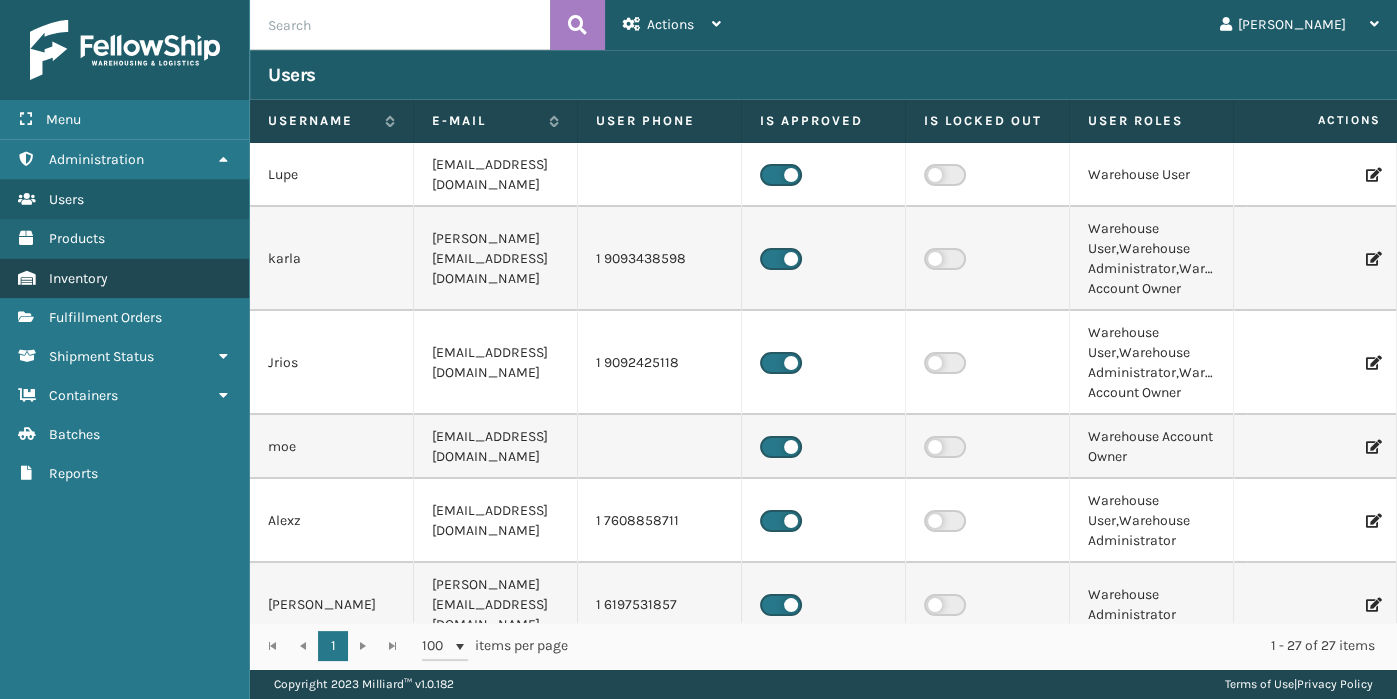 click on "Inventory" at bounding box center [124, 278] 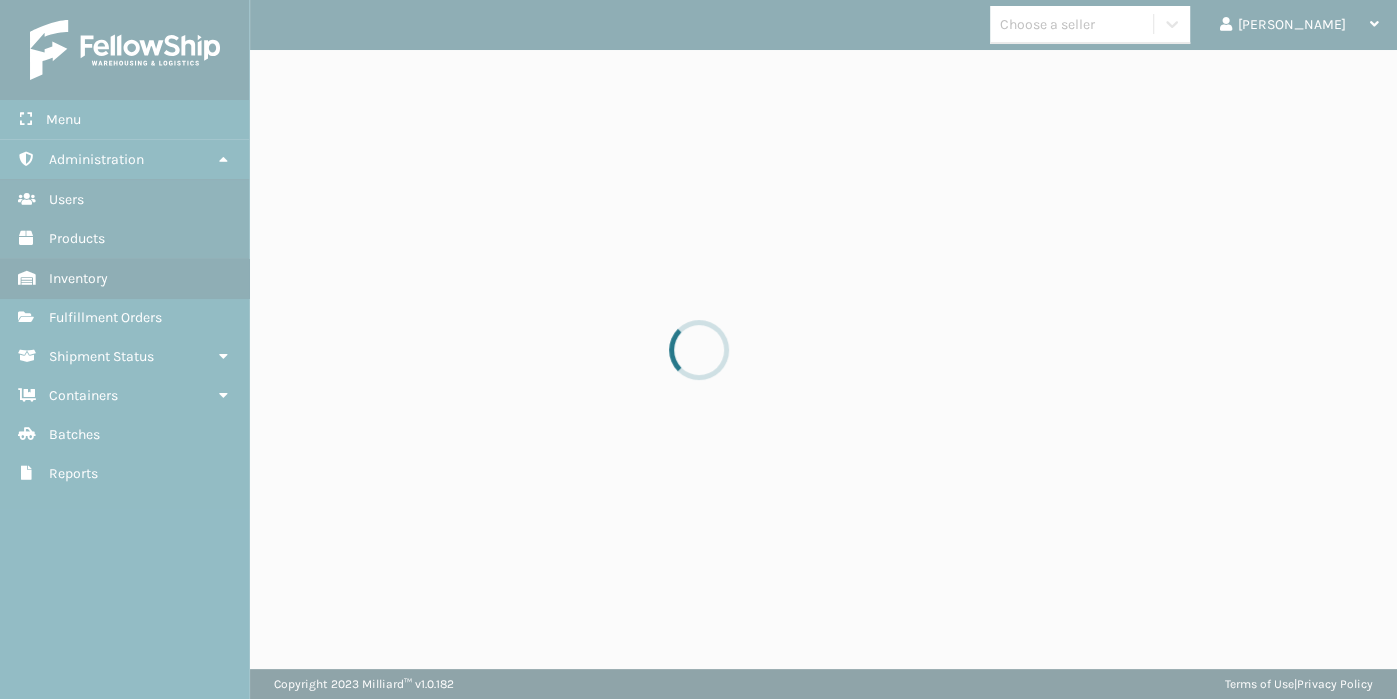 click at bounding box center (698, 349) 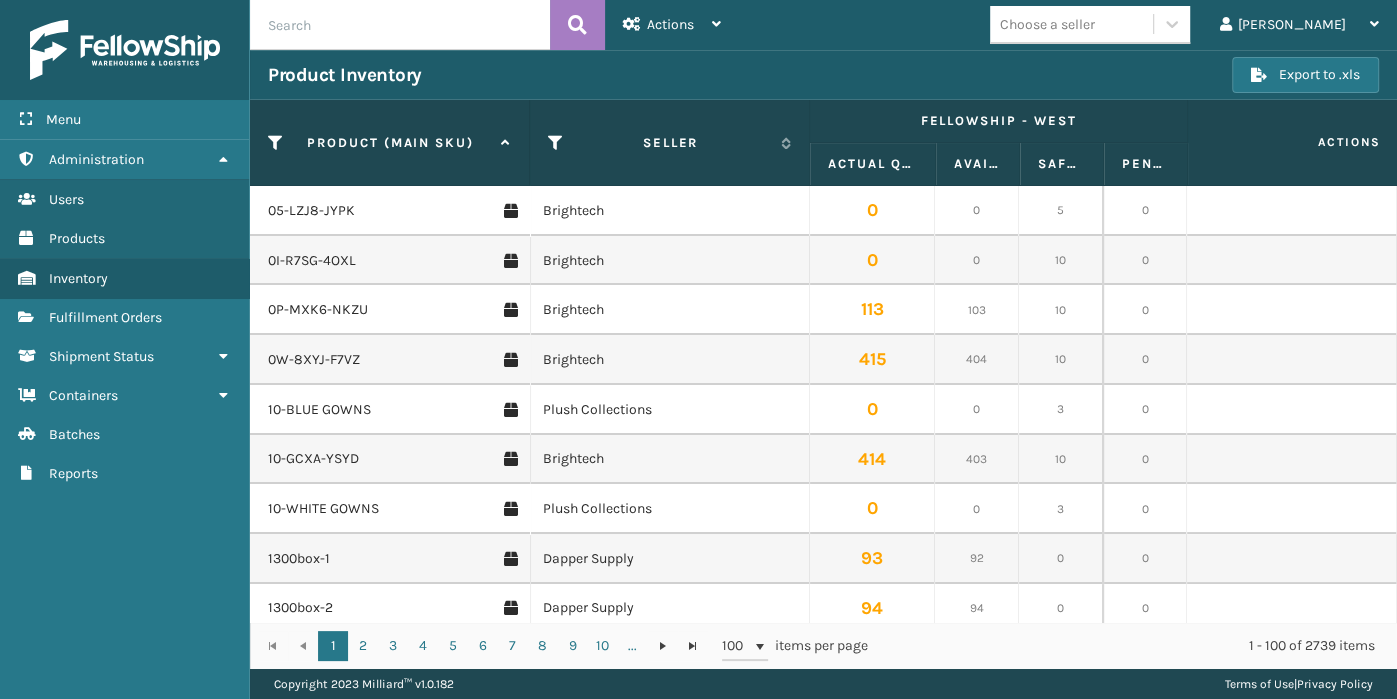click on "Fulfillment Orders" at bounding box center (105, 317) 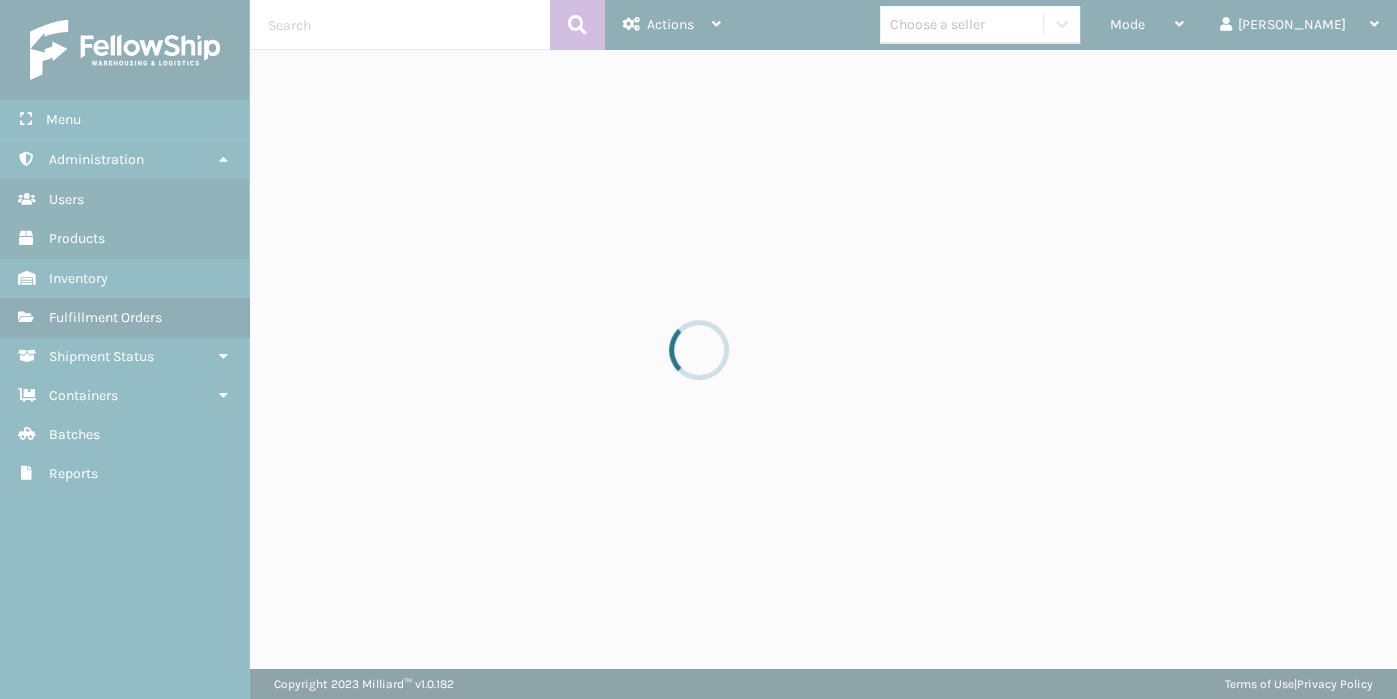 click at bounding box center [698, 349] 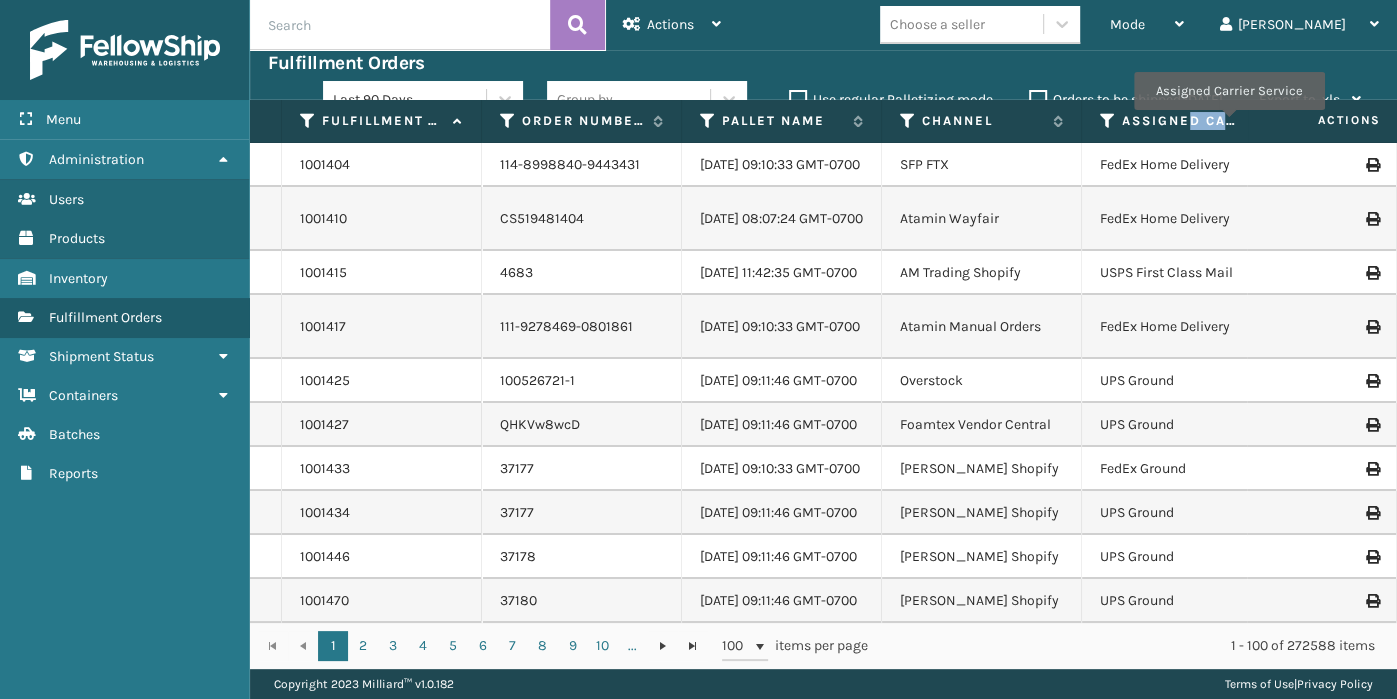 drag, startPoint x: 1192, startPoint y: 121, endPoint x: 1243, endPoint y: 123, distance: 51.0392 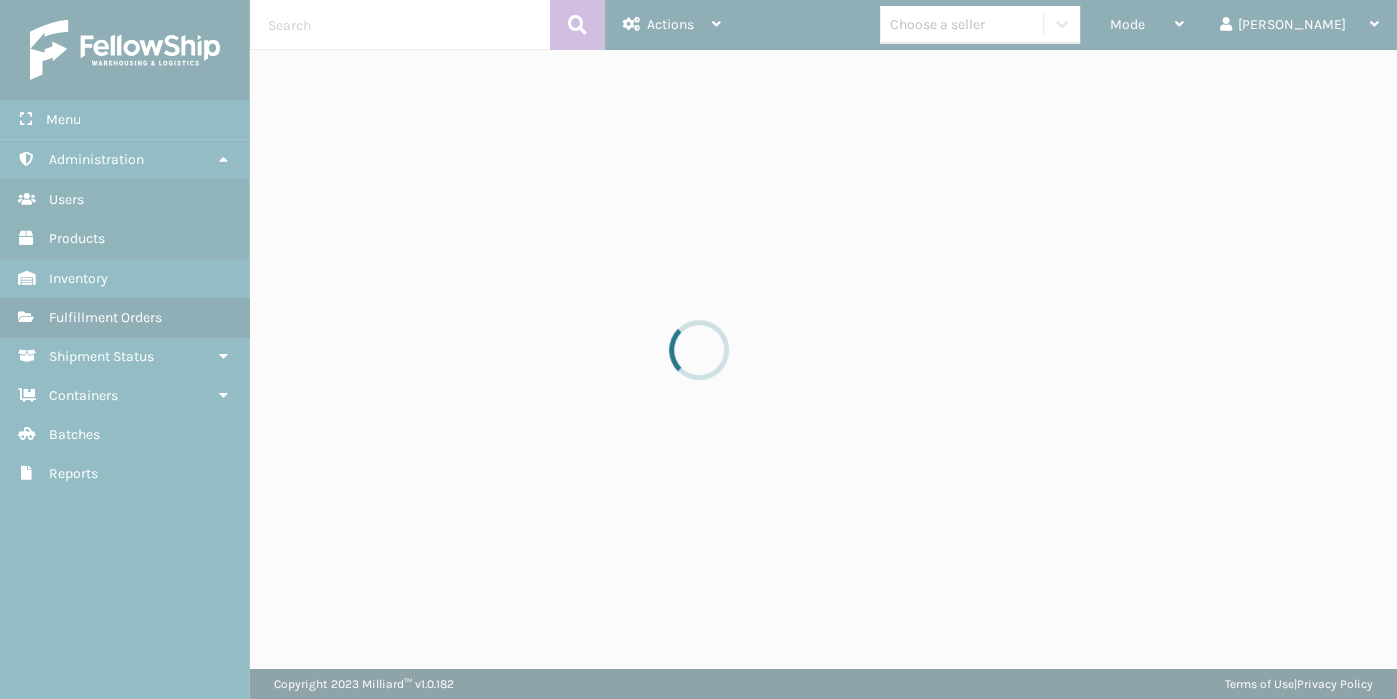 click at bounding box center (698, 349) 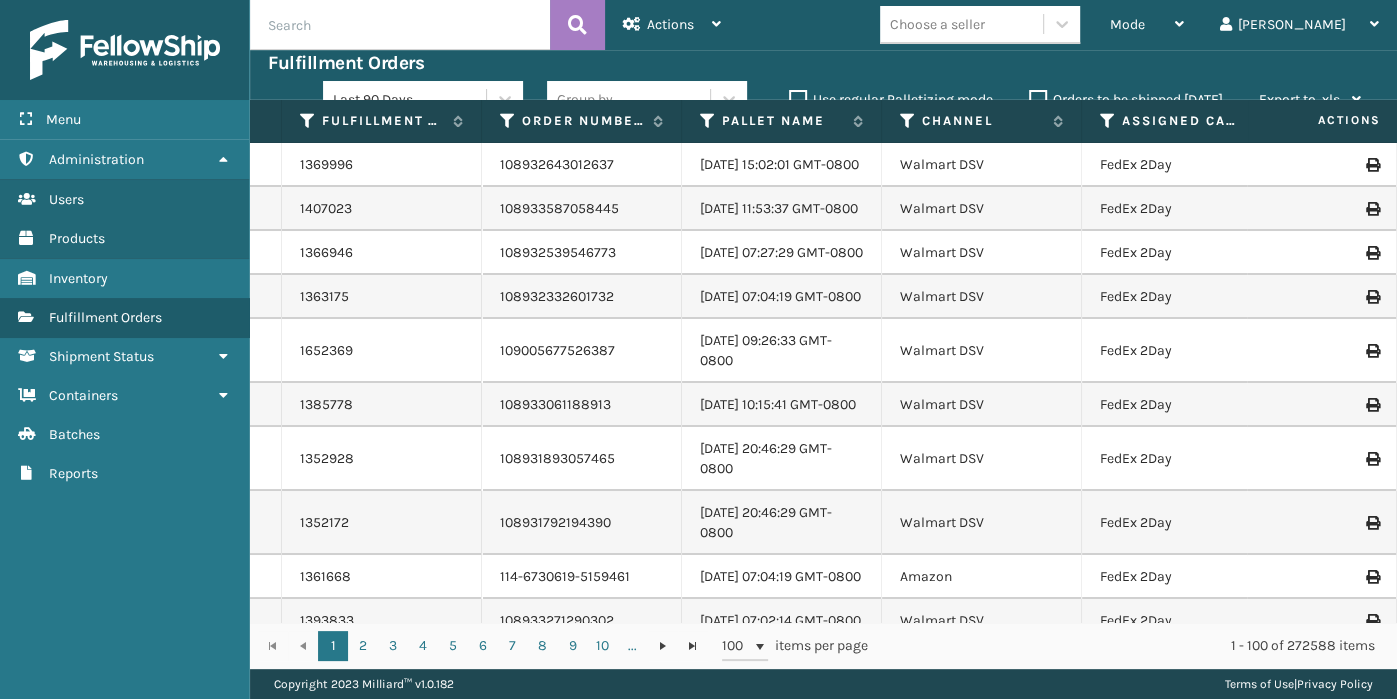 click on "Actions" at bounding box center (1323, 120) 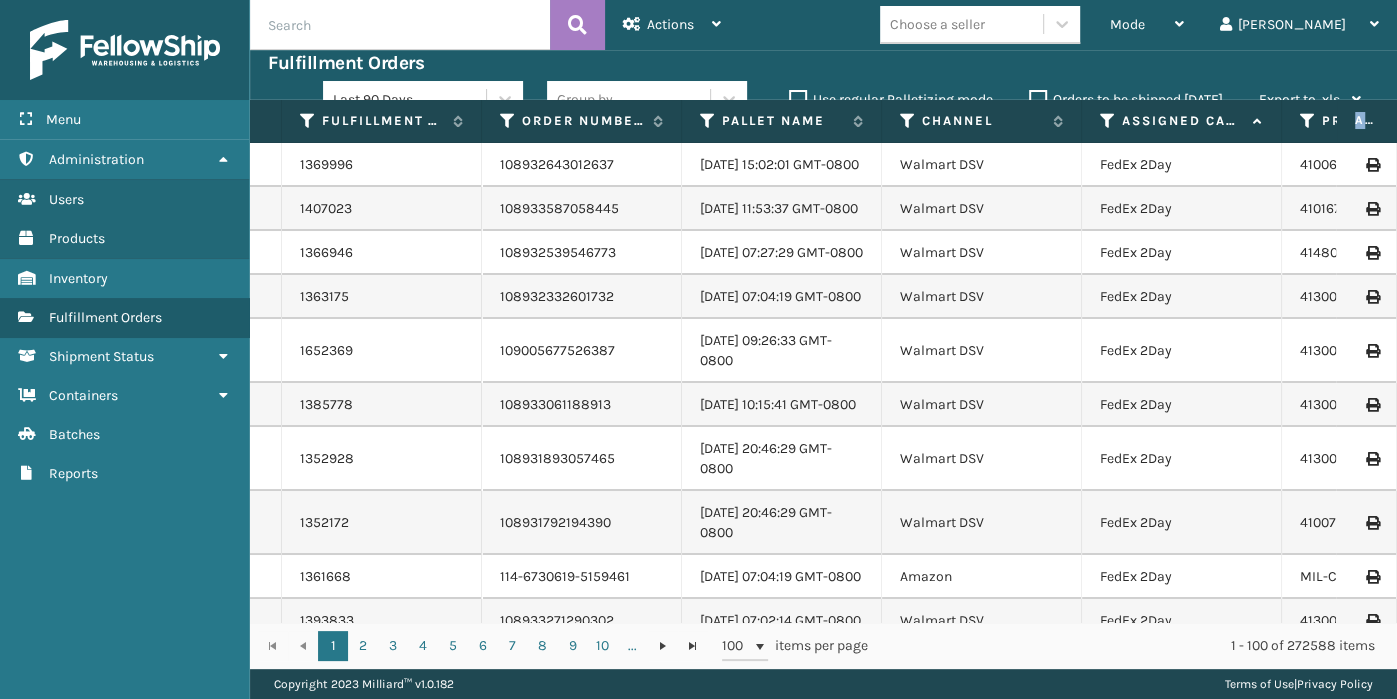 drag, startPoint x: 1395, startPoint y: 122, endPoint x: 1353, endPoint y: 129, distance: 42.579338 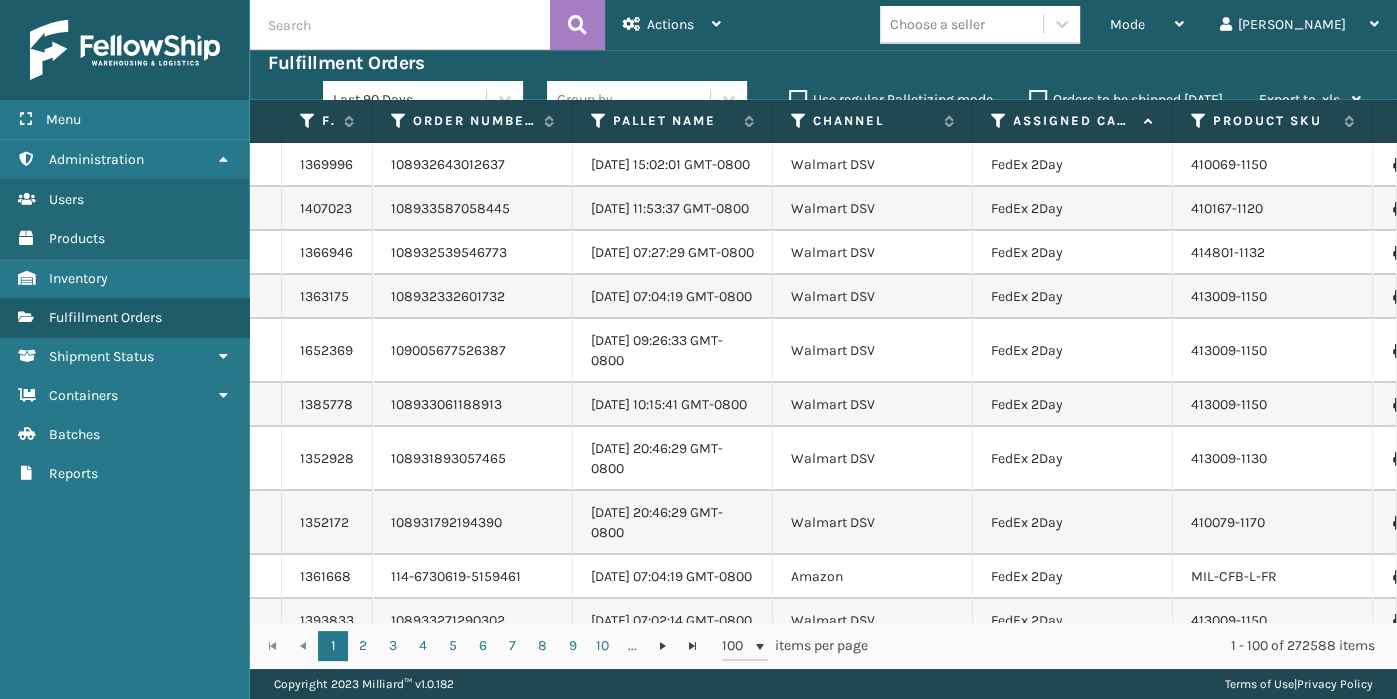drag, startPoint x: 477, startPoint y: 113, endPoint x: 369, endPoint y: 108, distance: 108.11568 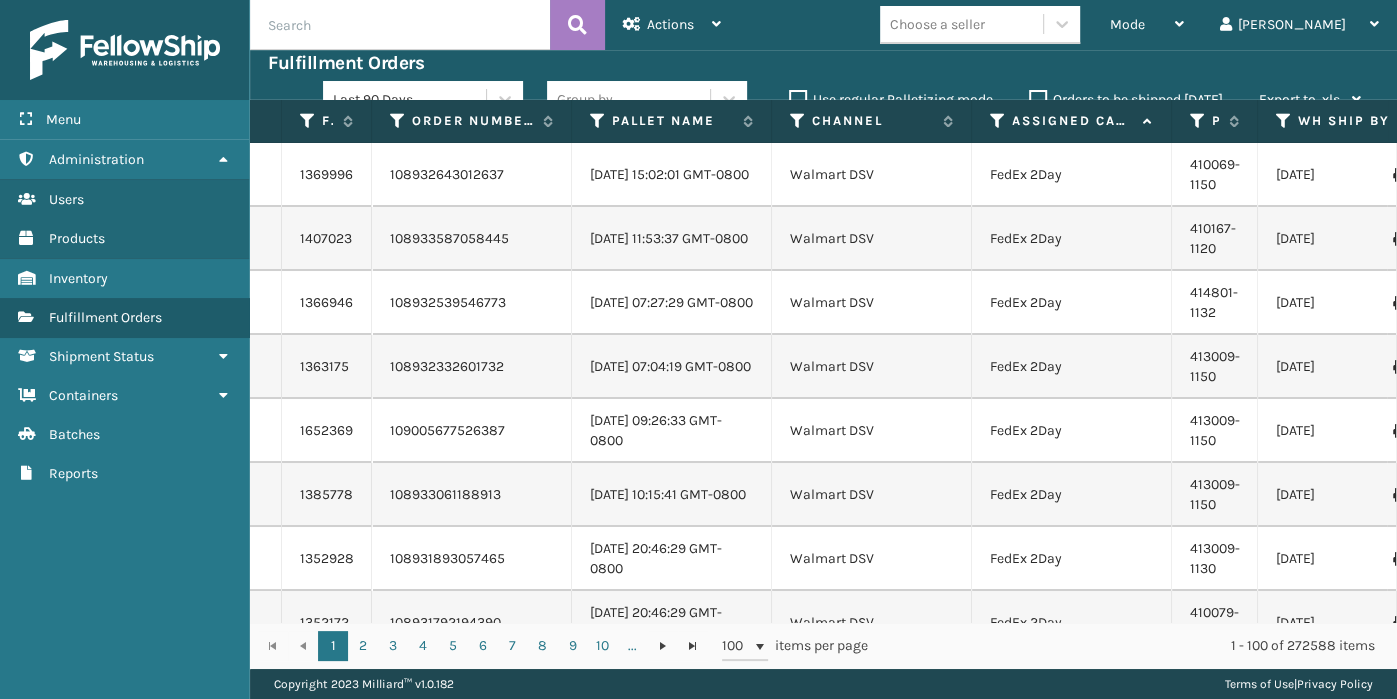 drag, startPoint x: 1370, startPoint y: 130, endPoint x: 1253, endPoint y: 150, distance: 118.69709 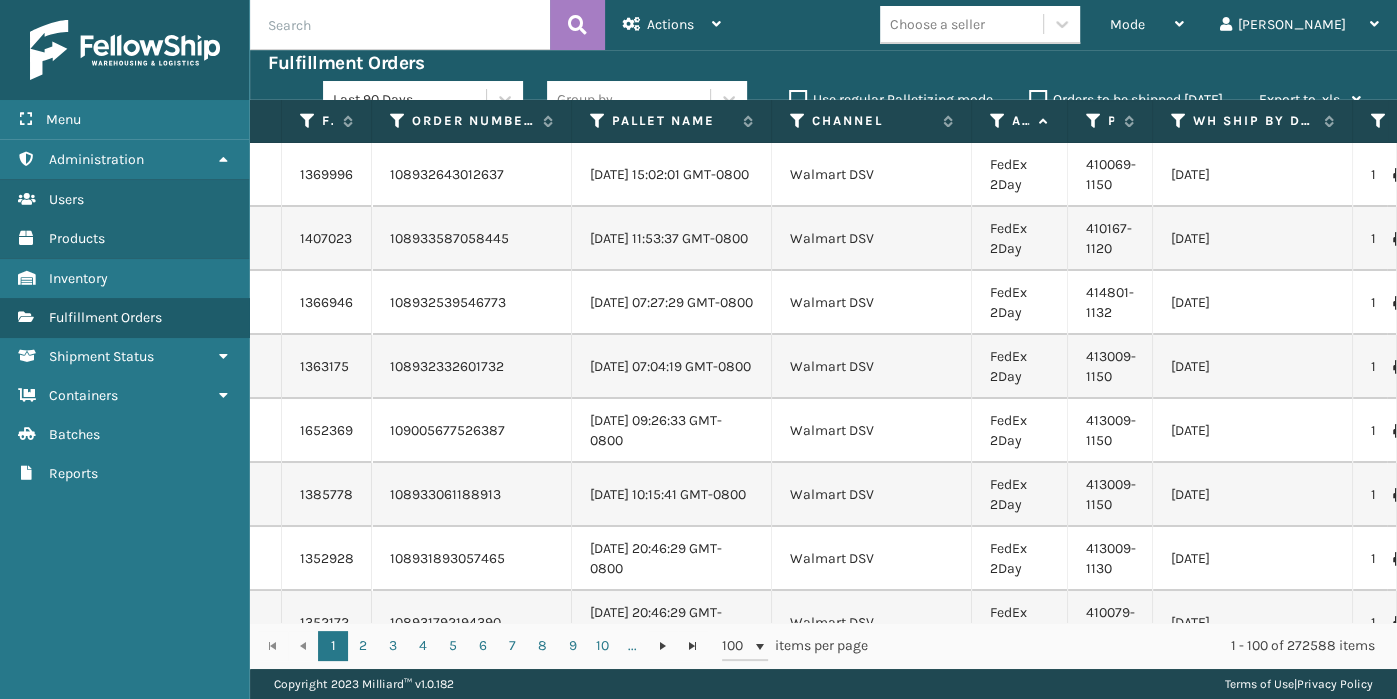 drag, startPoint x: 1169, startPoint y: 119, endPoint x: 1060, endPoint y: 129, distance: 109.457756 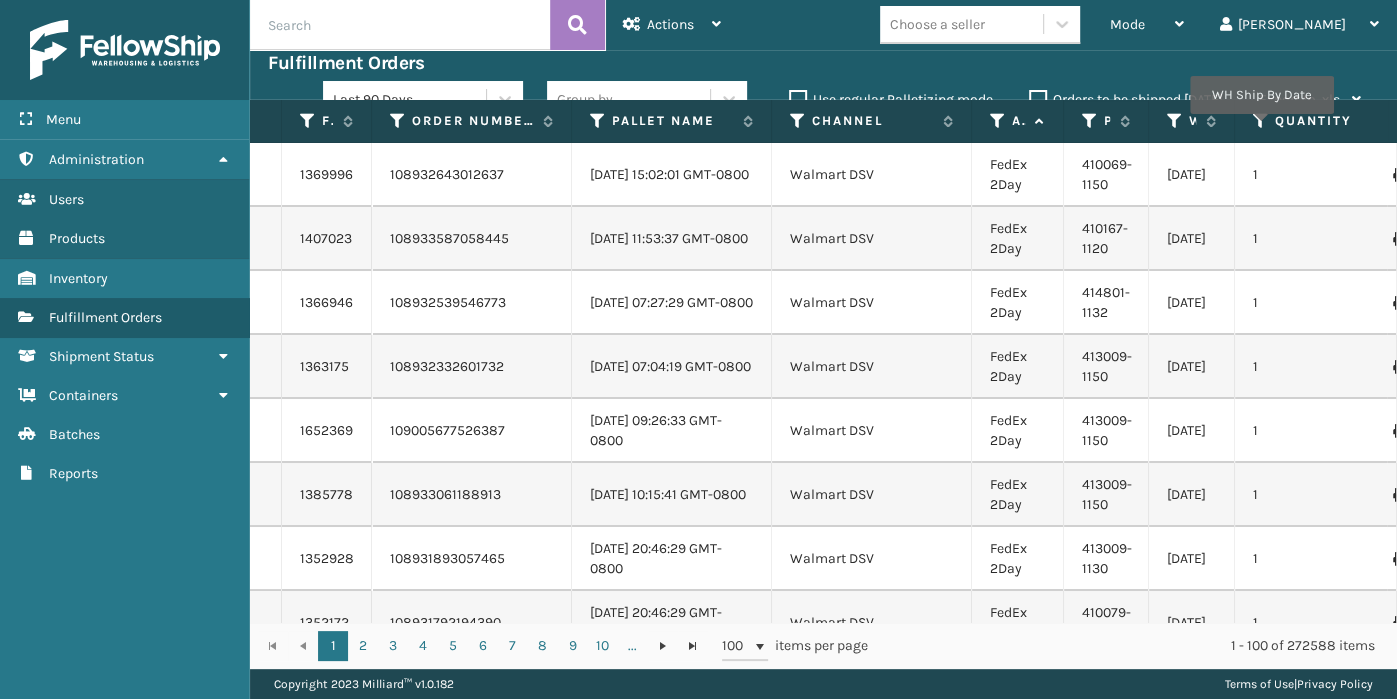 drag, startPoint x: 1345, startPoint y: 121, endPoint x: 1231, endPoint y: 136, distance: 114.982605 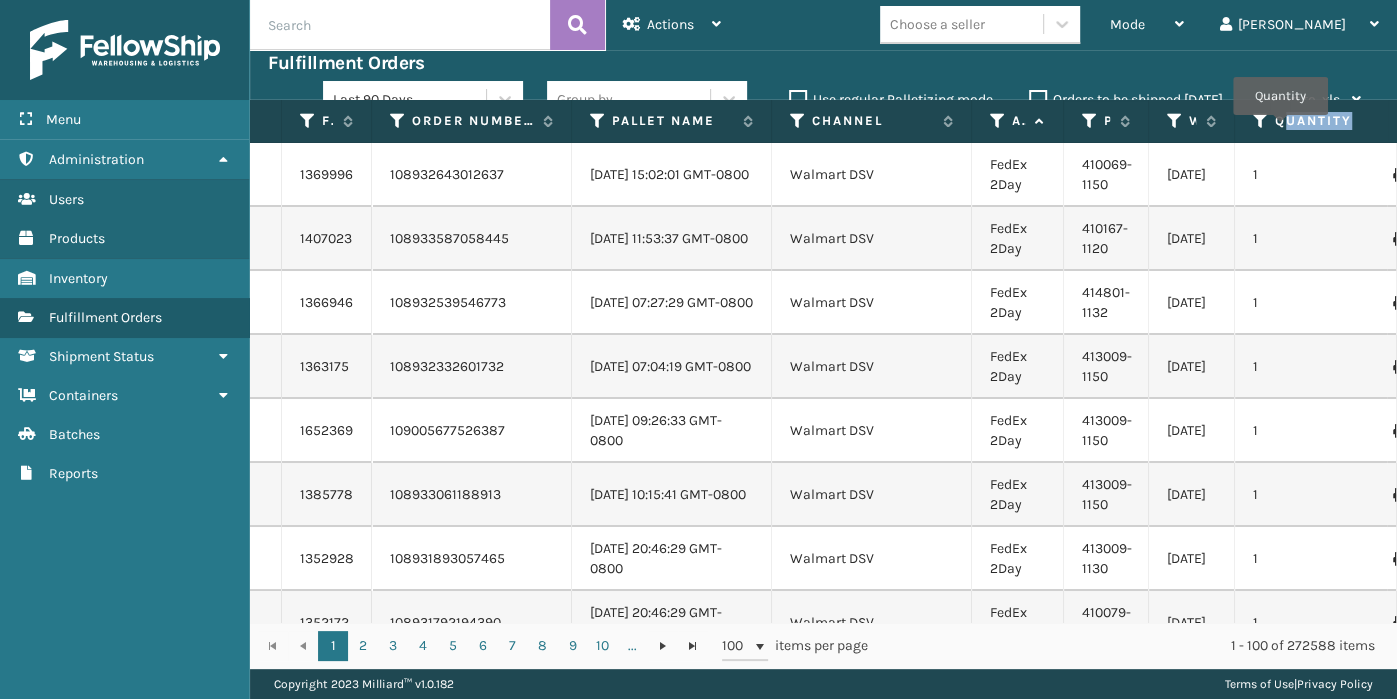 drag, startPoint x: 1395, startPoint y: 121, endPoint x: 1280, endPoint y: 128, distance: 115.212845 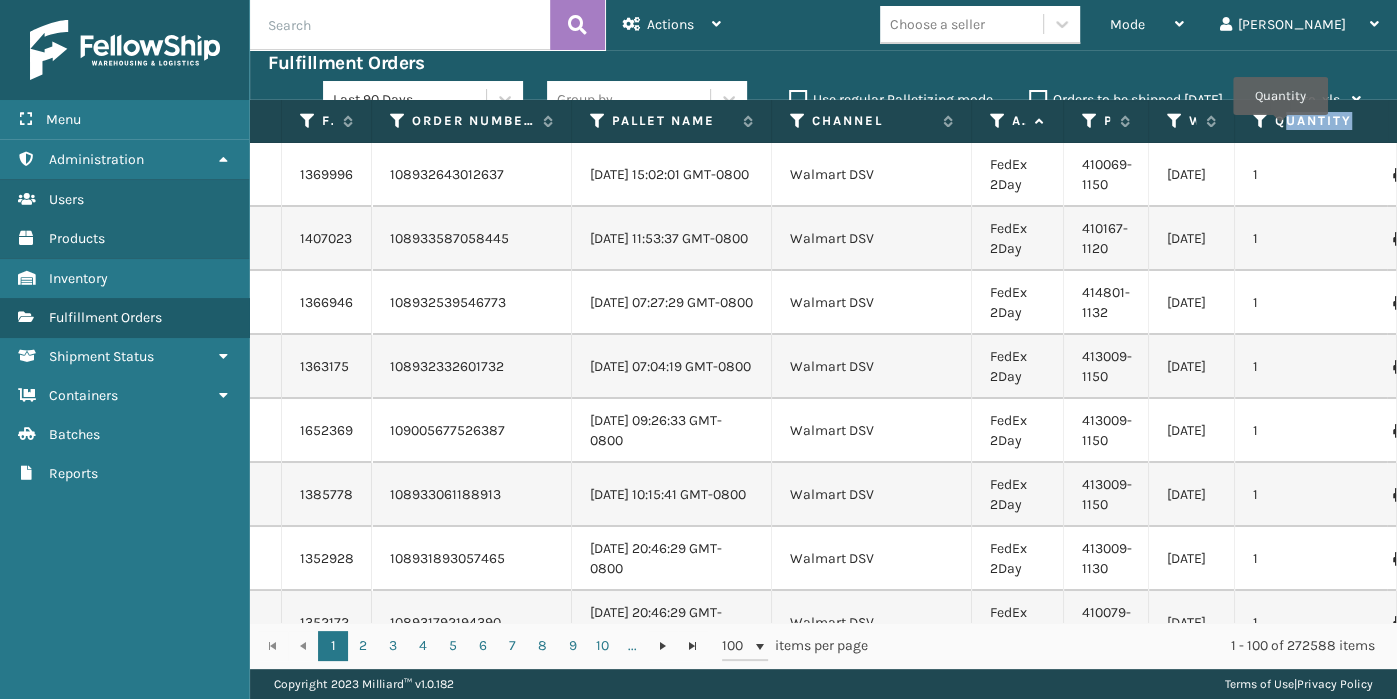 click on "Fulfillment Order Id Order Number Pallet Name Channel Assigned Carrier Service Product SKU WH Ship By Date Quantity Assigned Warehouse Status Tracking Number Ship By Date State Error Actions" at bounding box center [1447, 121] 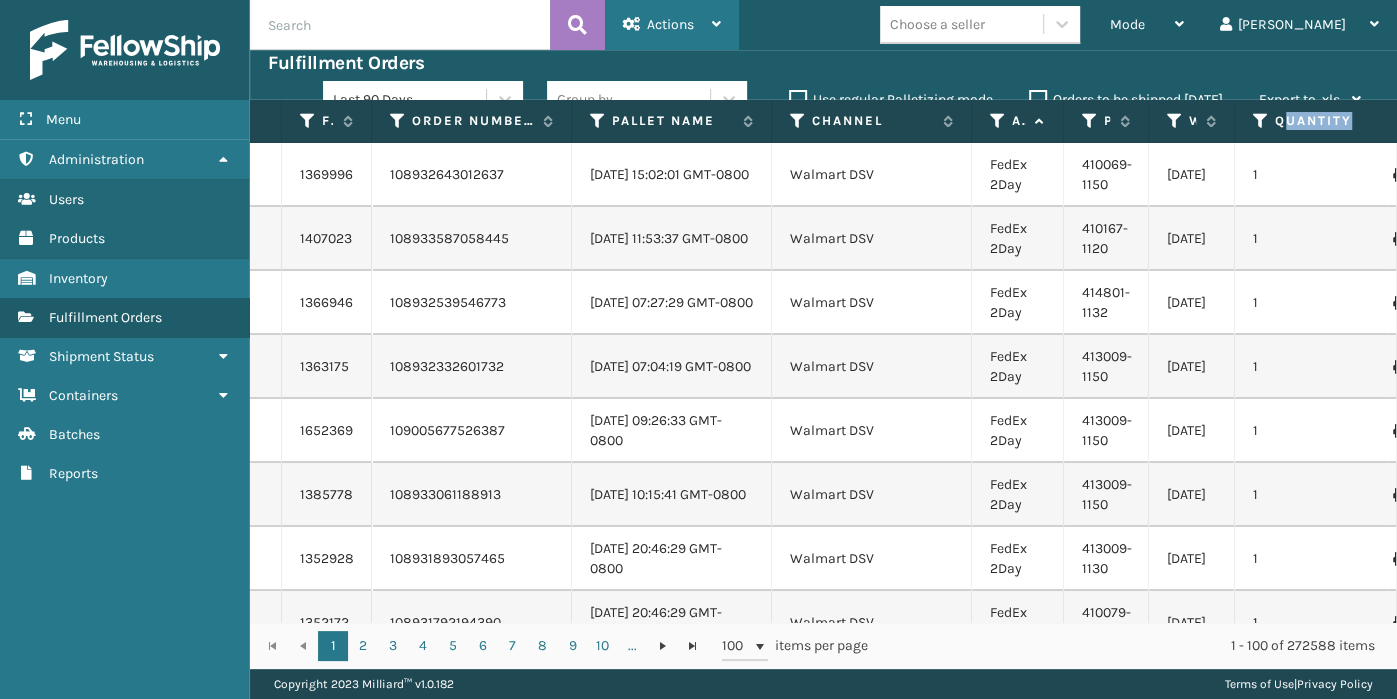 click on "Actions" at bounding box center [670, 24] 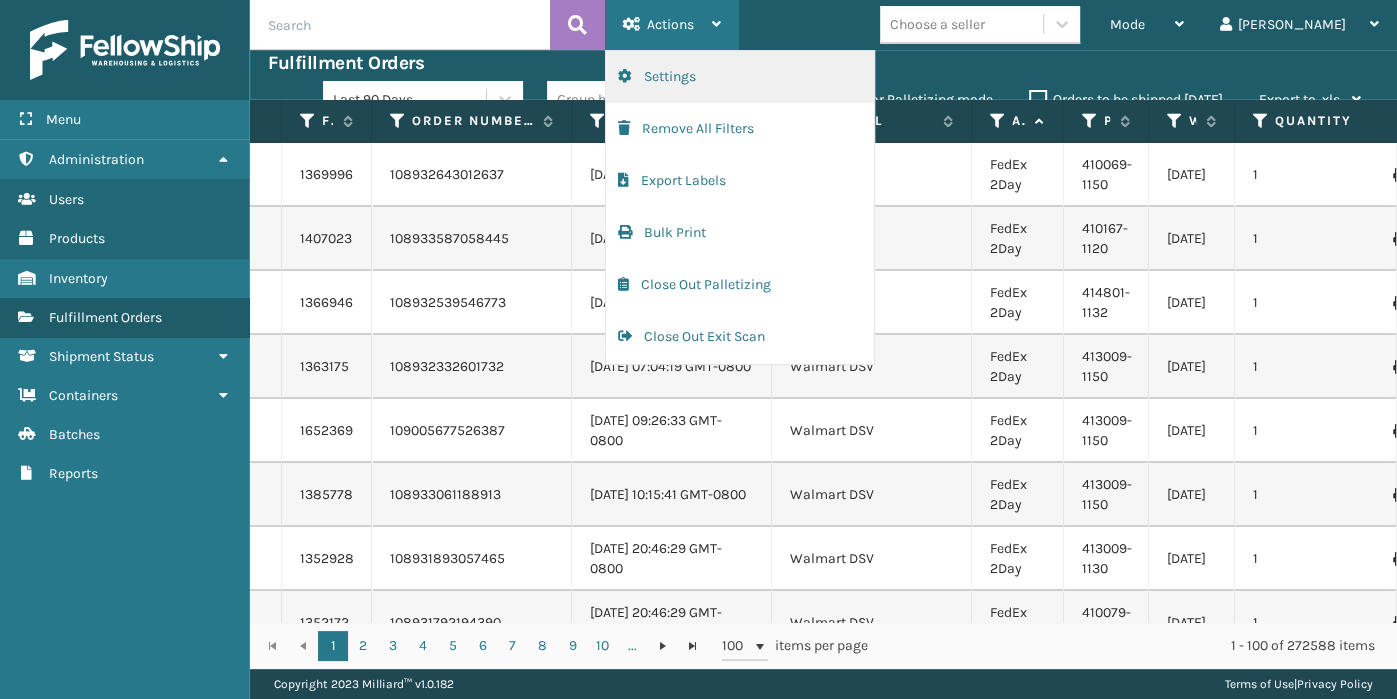 click on "Settings" at bounding box center (740, 77) 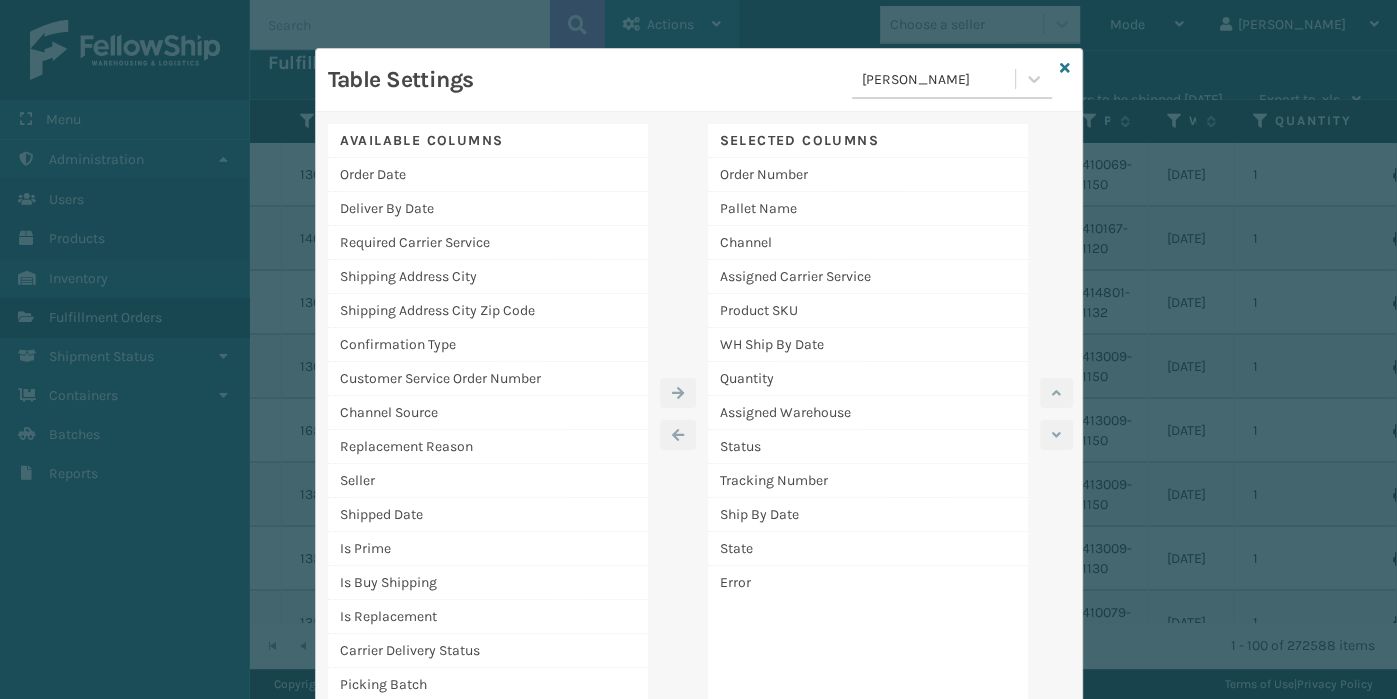 scroll, scrollTop: 47, scrollLeft: 0, axis: vertical 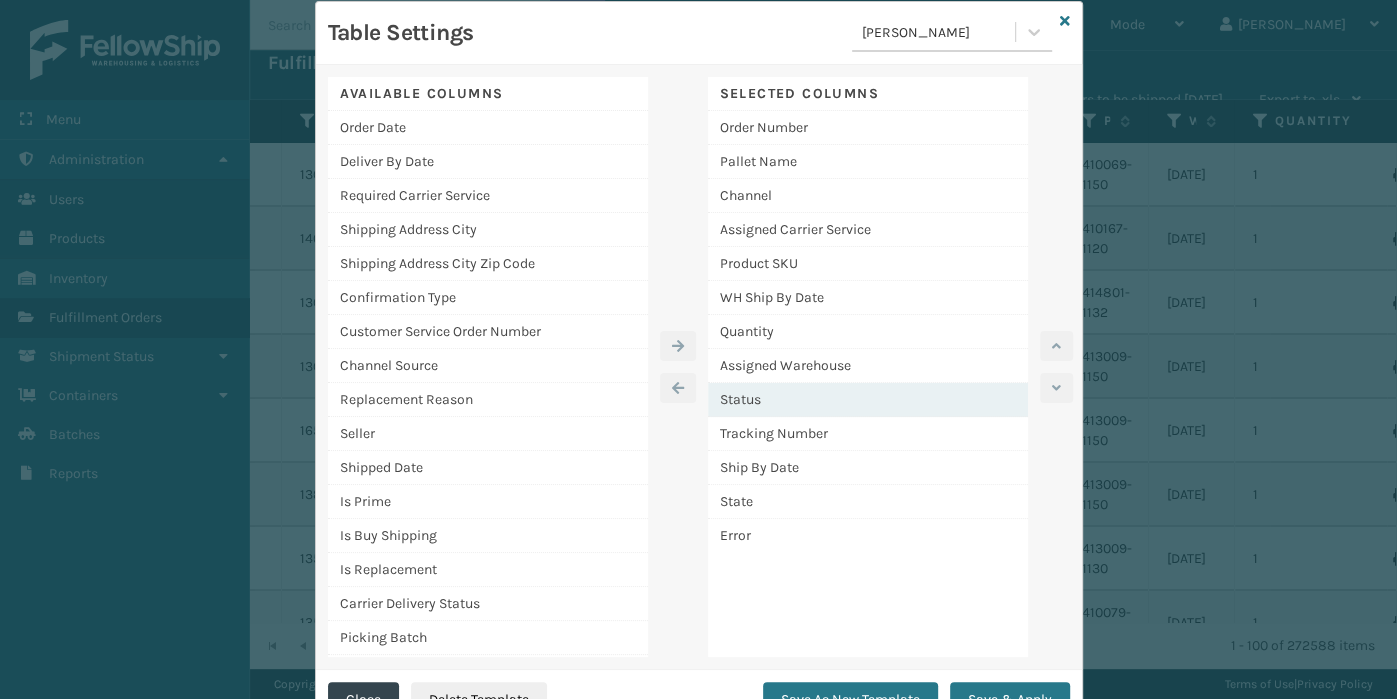 click on "Status" at bounding box center (868, 400) 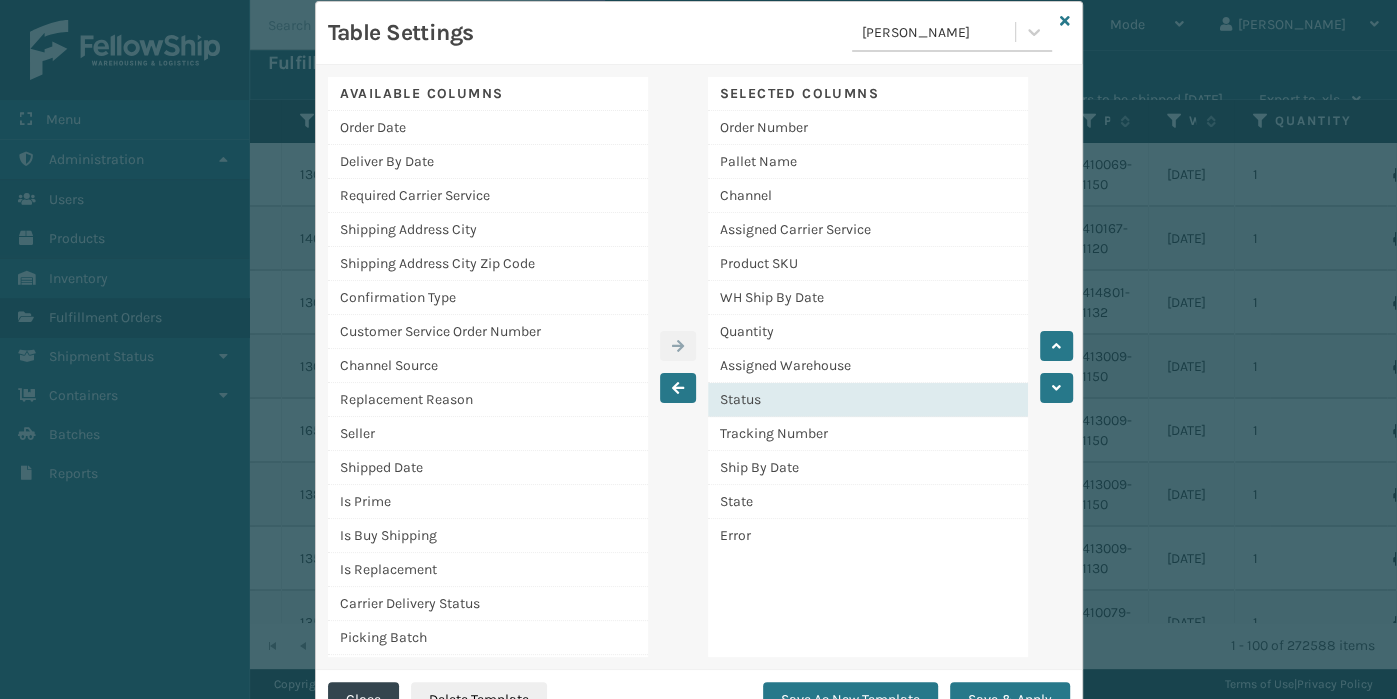 click on "Status" at bounding box center (868, 400) 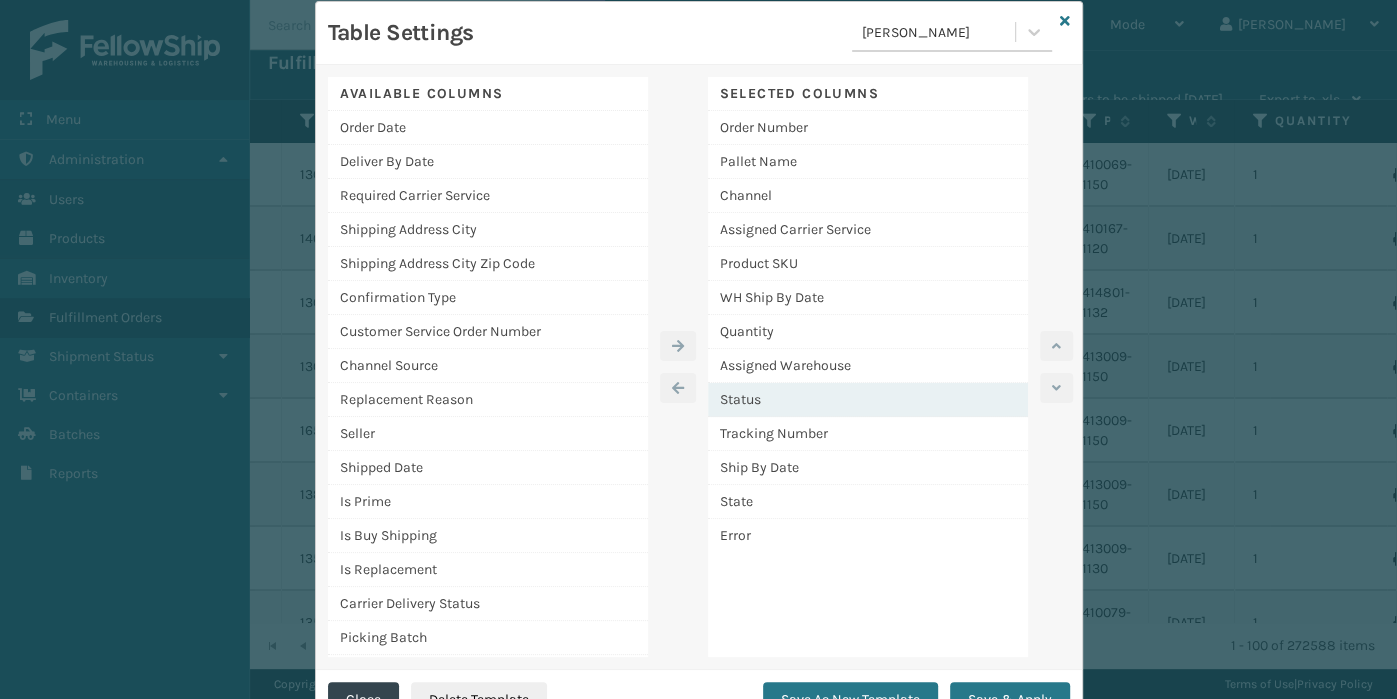 click on "Status" at bounding box center (868, 400) 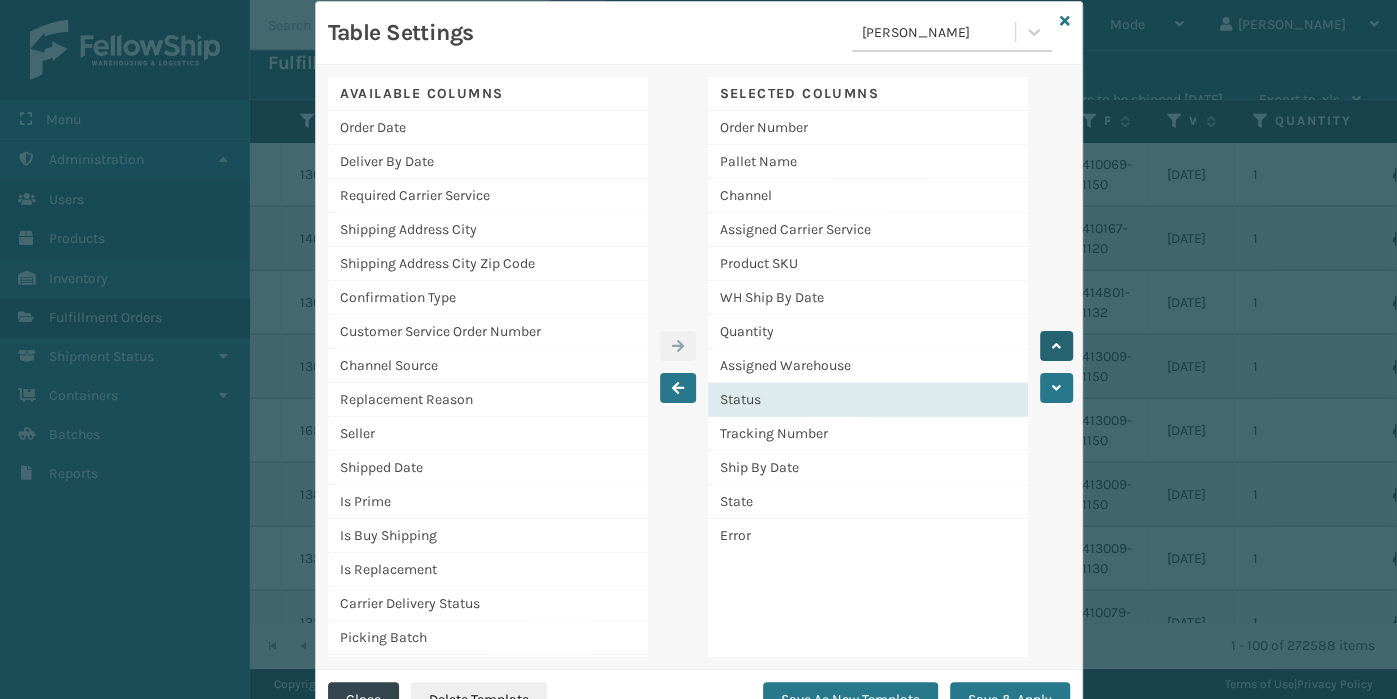 click at bounding box center (1056, 346) 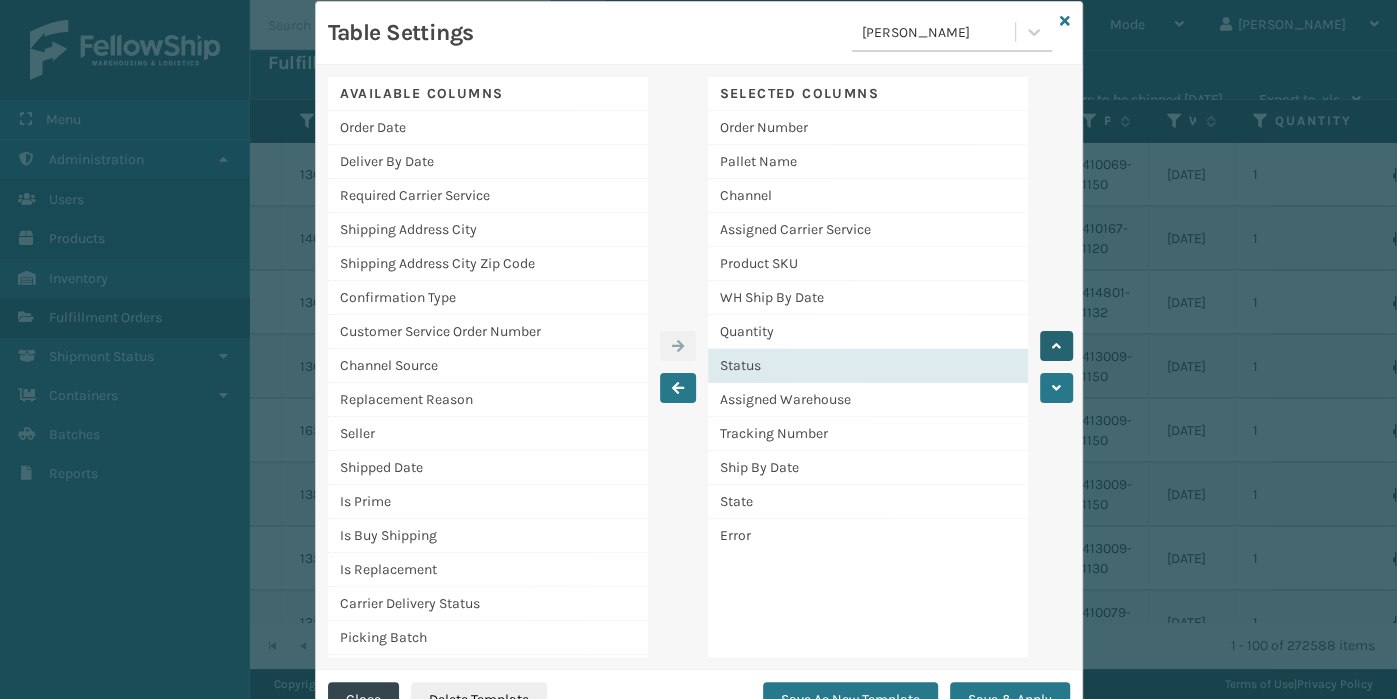 click at bounding box center [1056, 346] 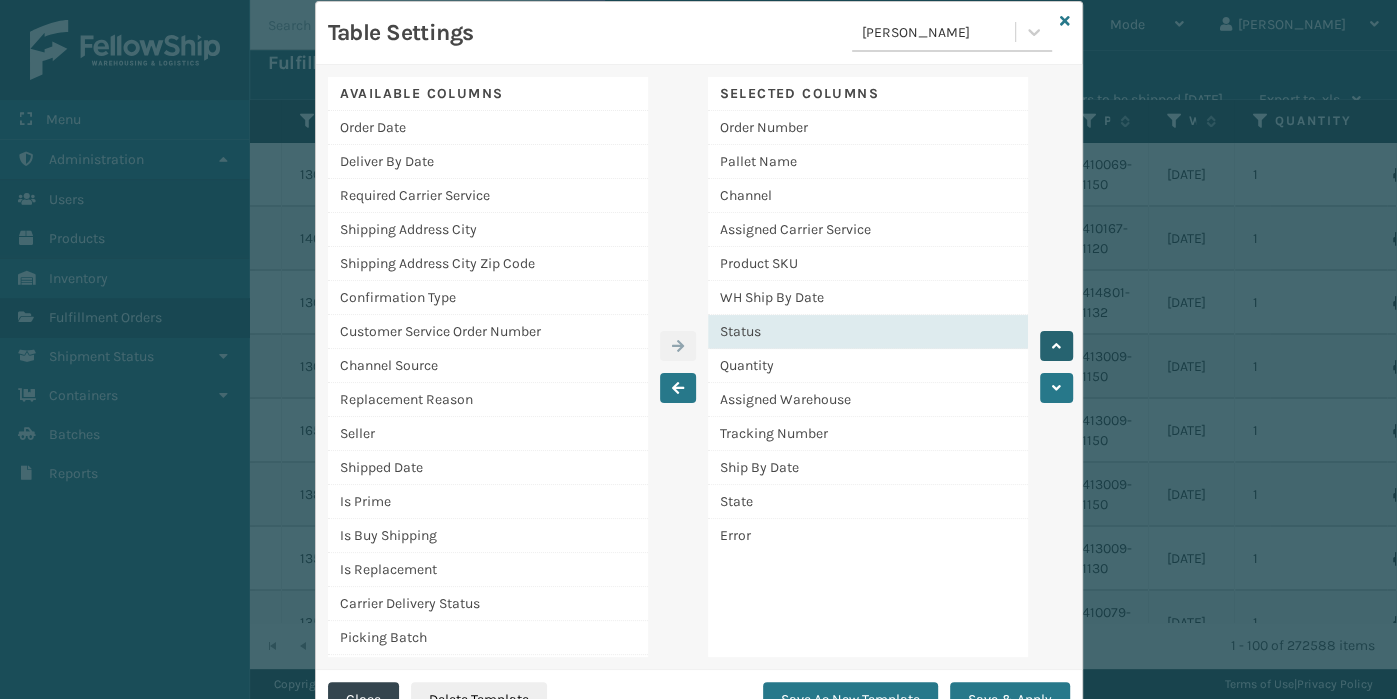 click at bounding box center [1056, 346] 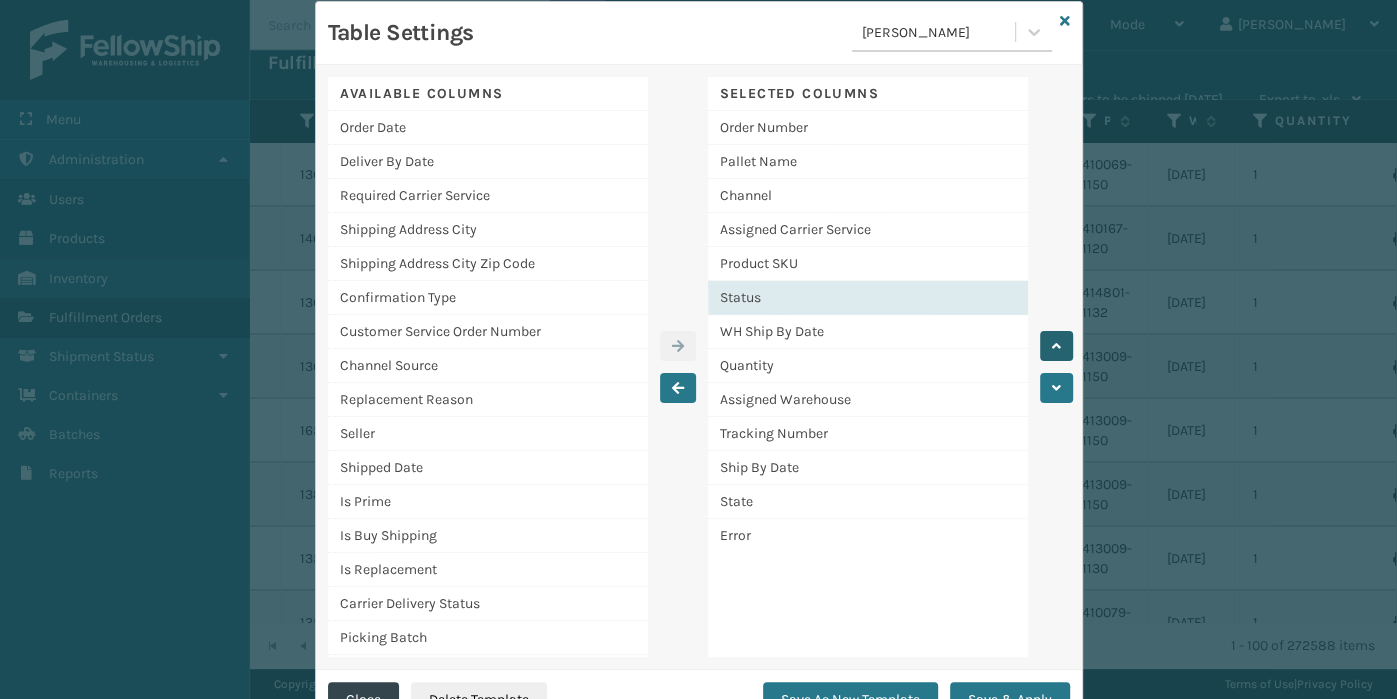 click at bounding box center (1056, 346) 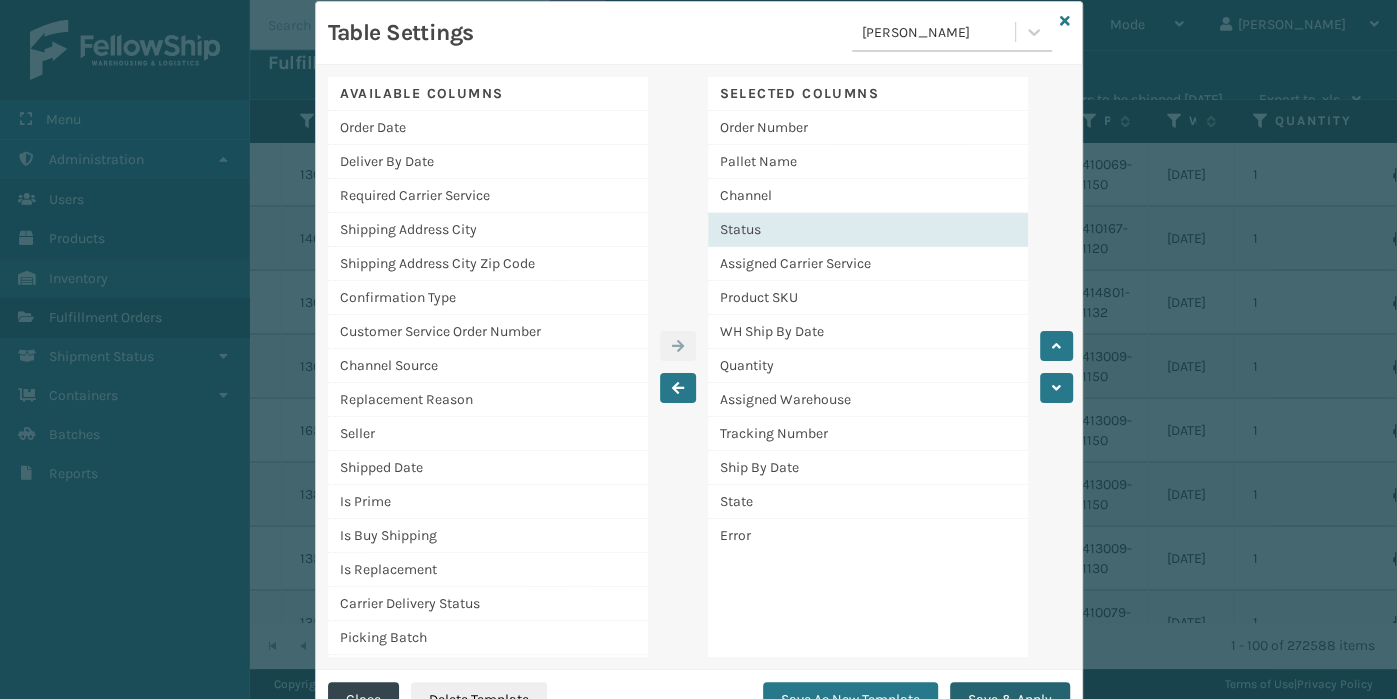 click on "Save & Apply" at bounding box center [1010, 700] 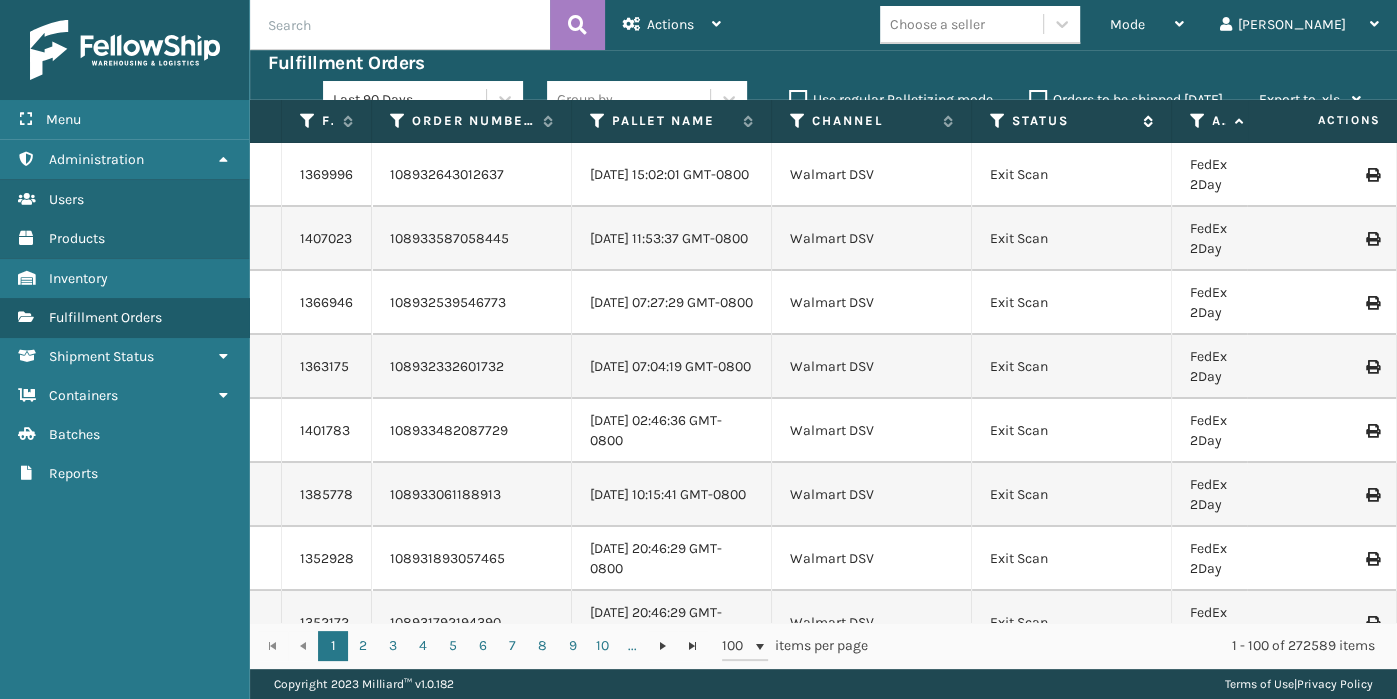 click at bounding box center (998, 121) 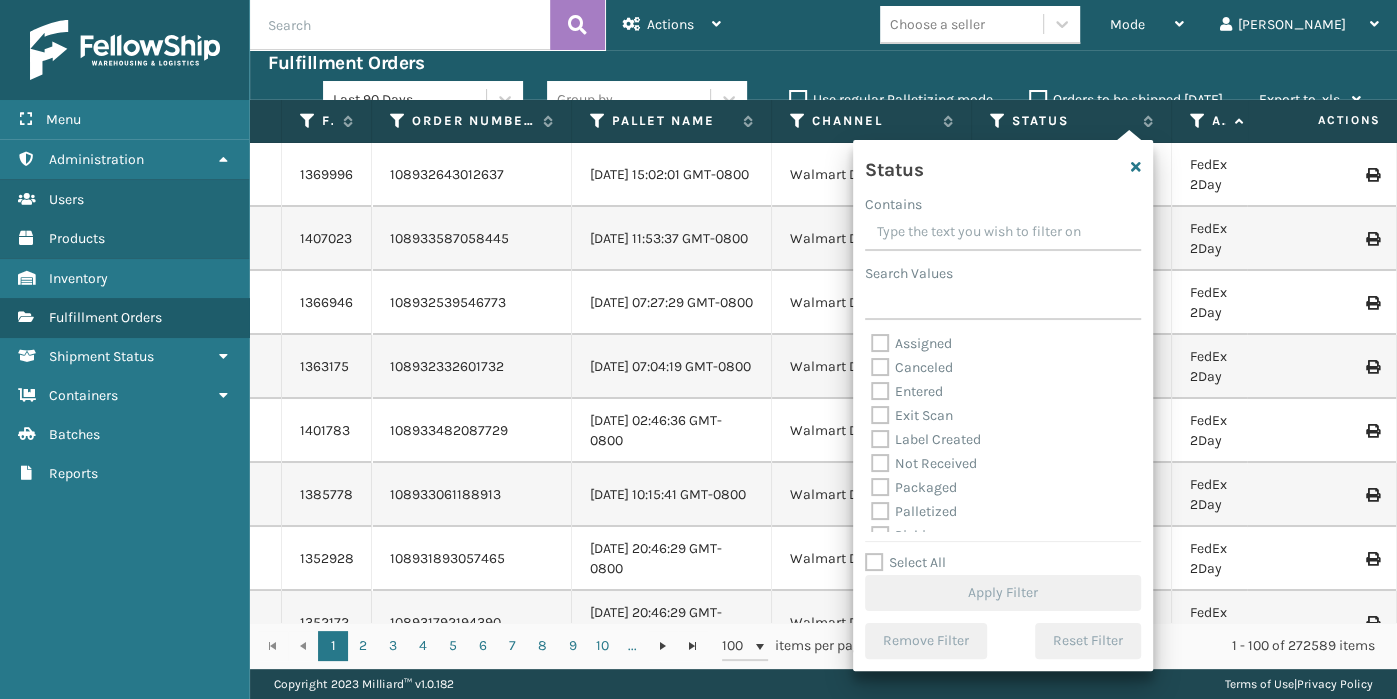 click on "Picking" at bounding box center (906, 535) 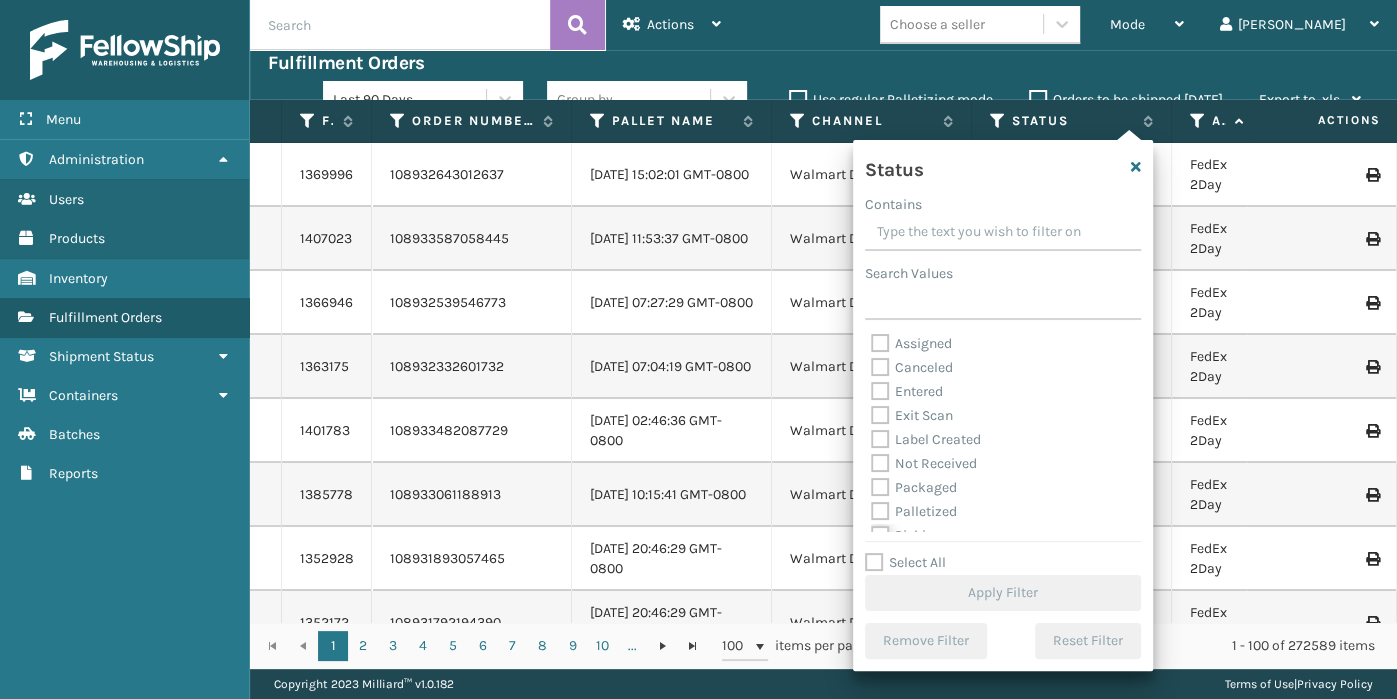 click on "Picking" at bounding box center [871, 530] 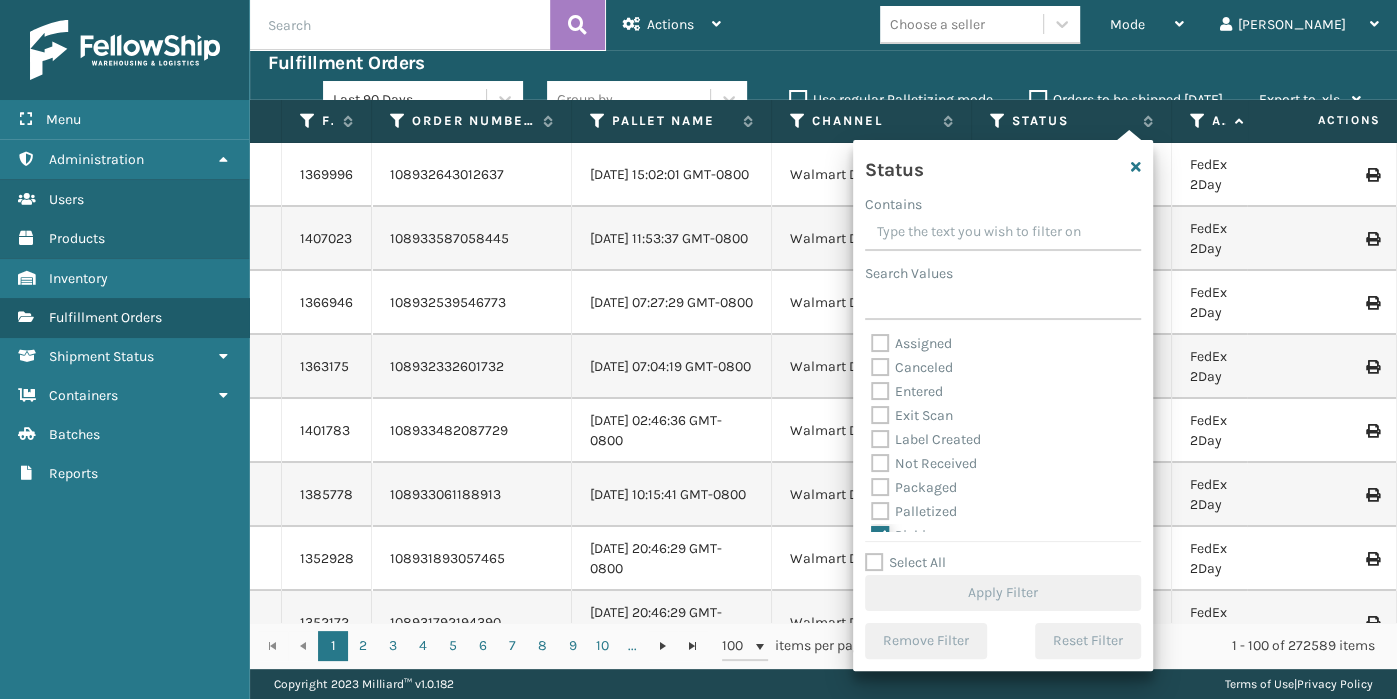 checkbox on "true" 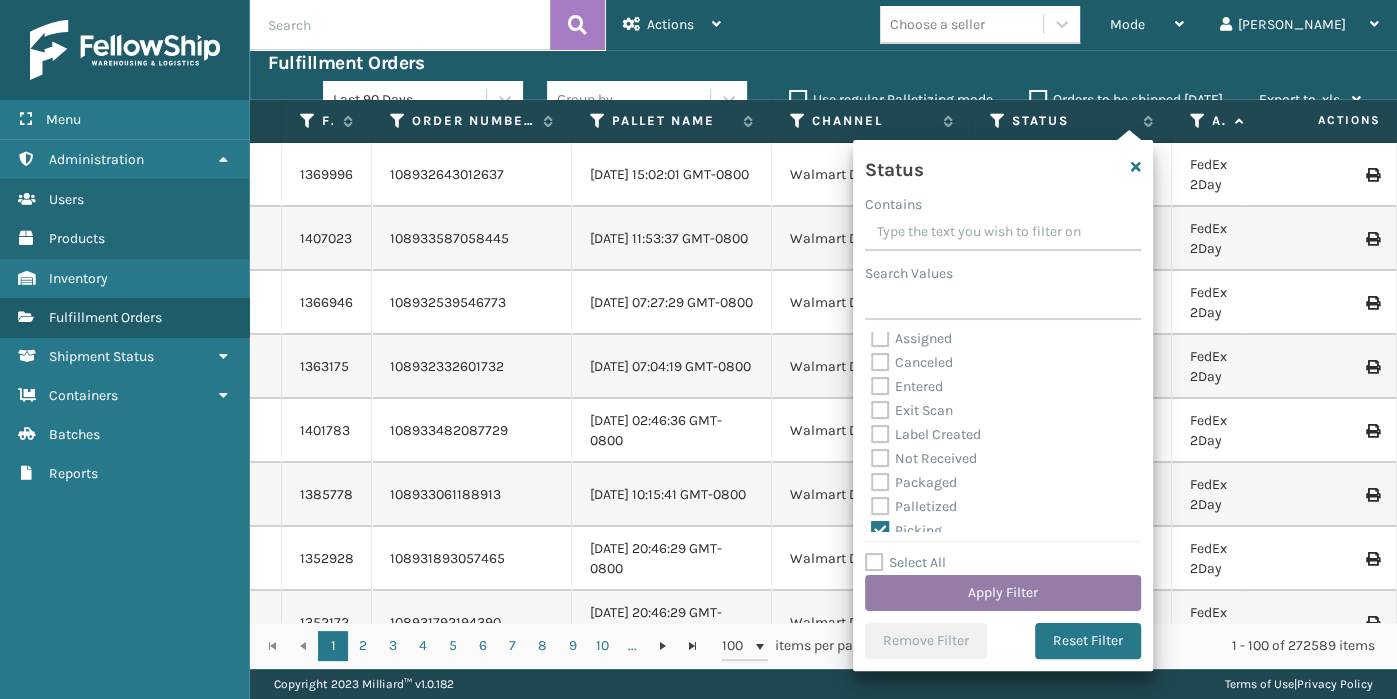 click on "Apply Filter" at bounding box center [1003, 593] 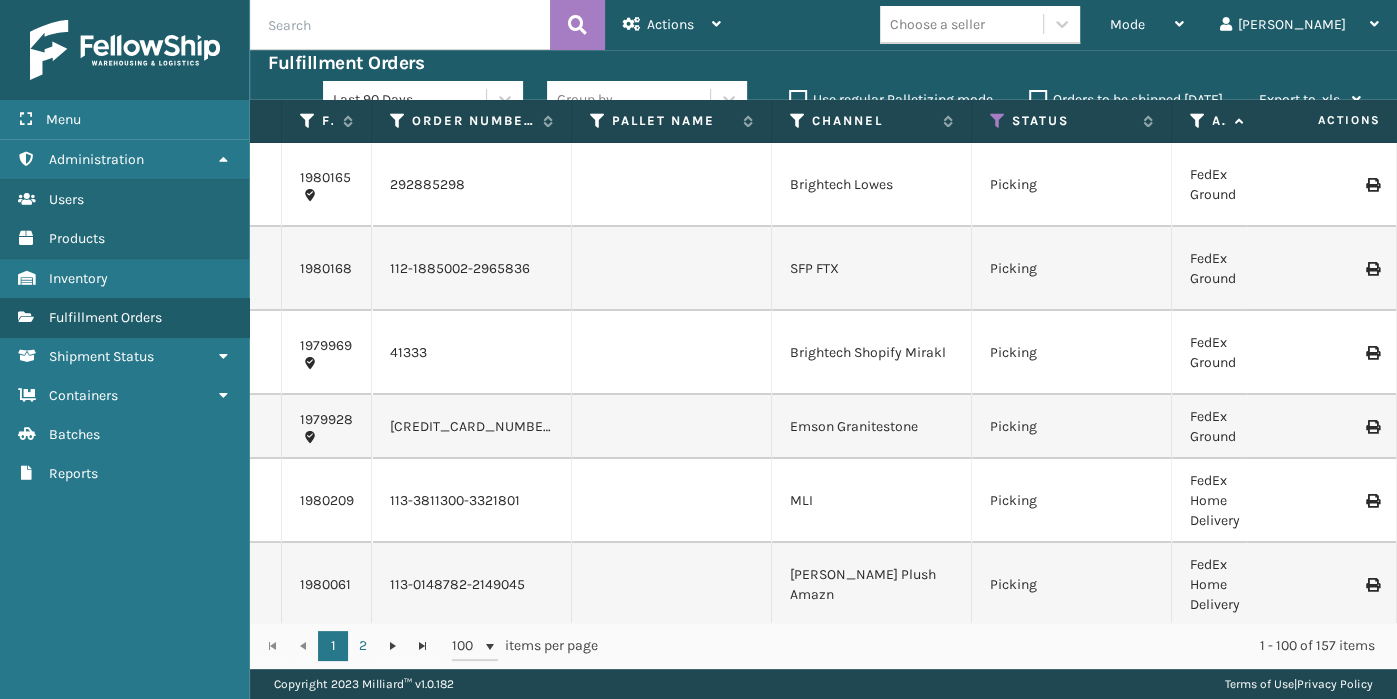 click on "Choose a seller" at bounding box center [961, 24] 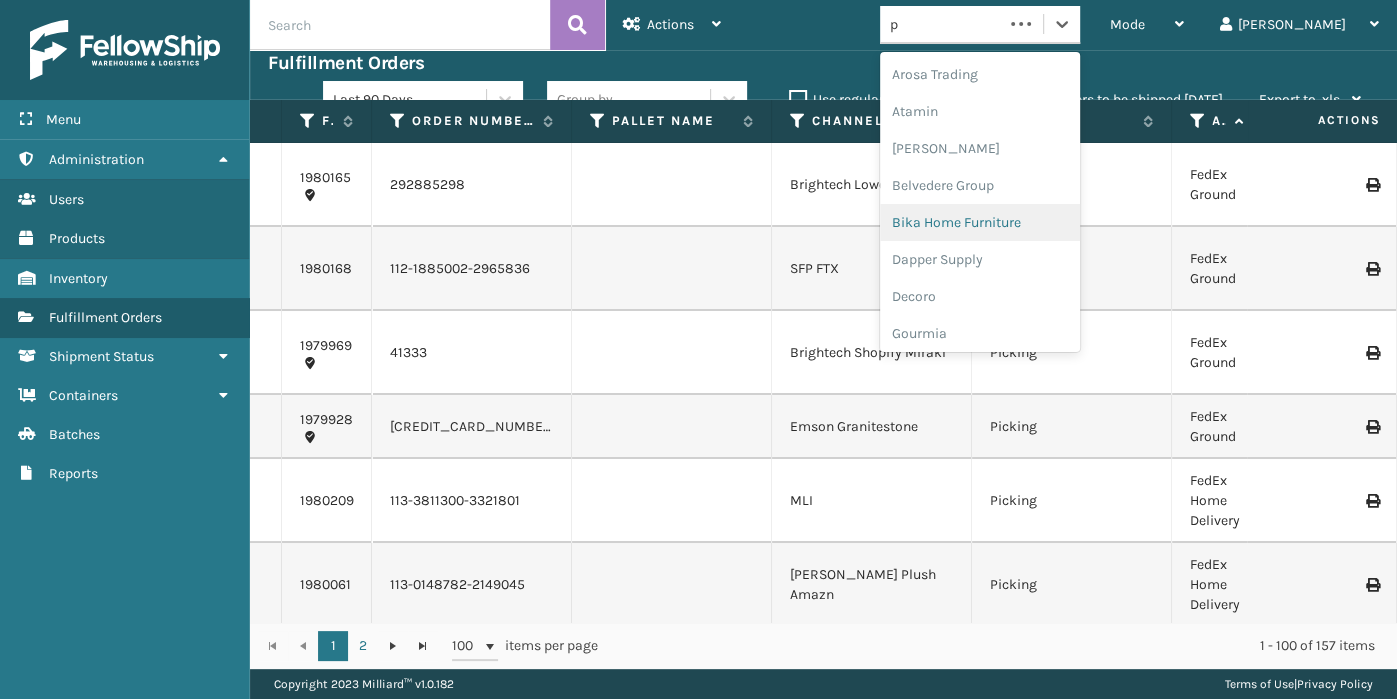 type on "pe" 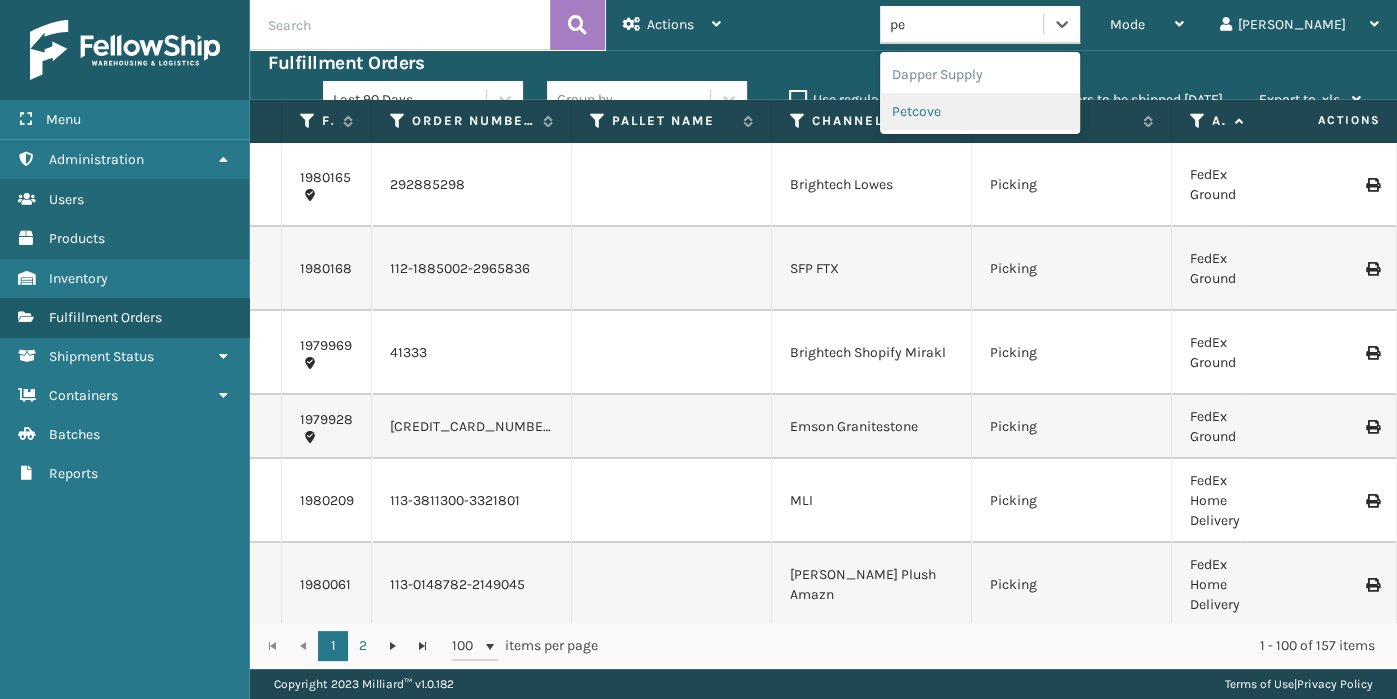 click on "Petcove" at bounding box center [980, 111] 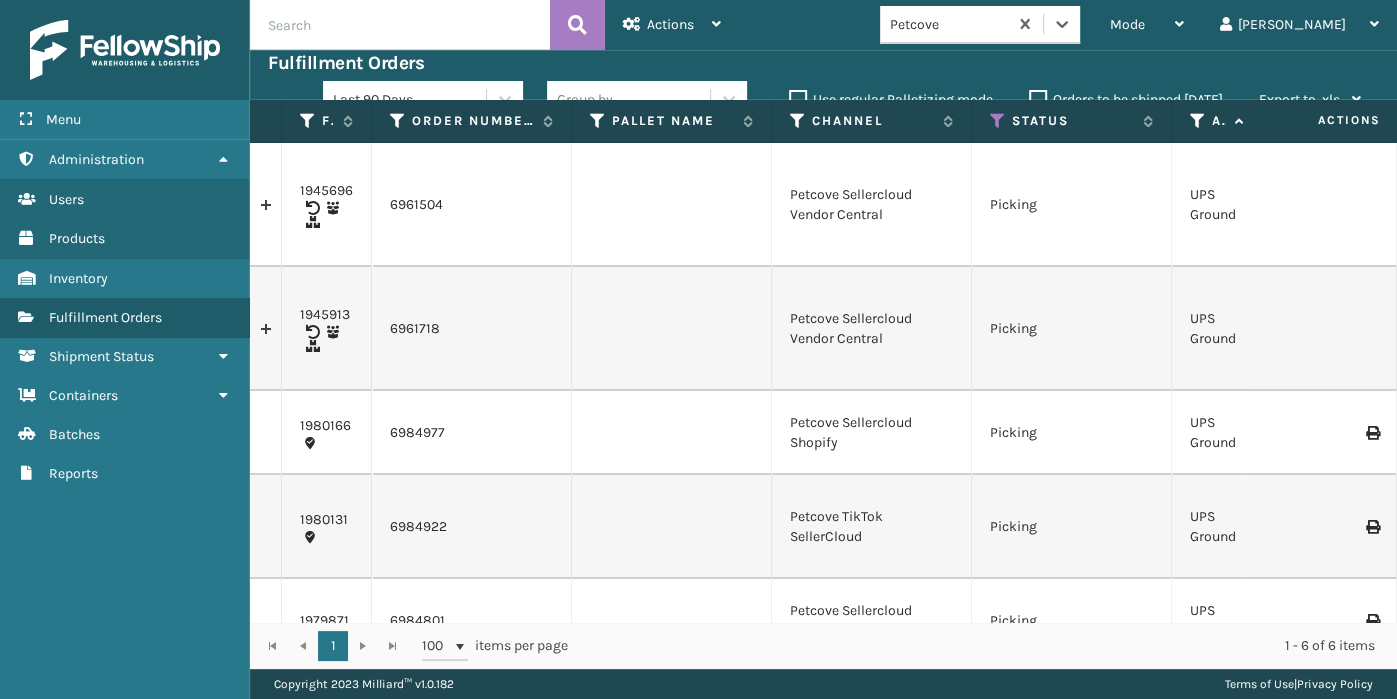 click on "Group by" at bounding box center [628, 99] 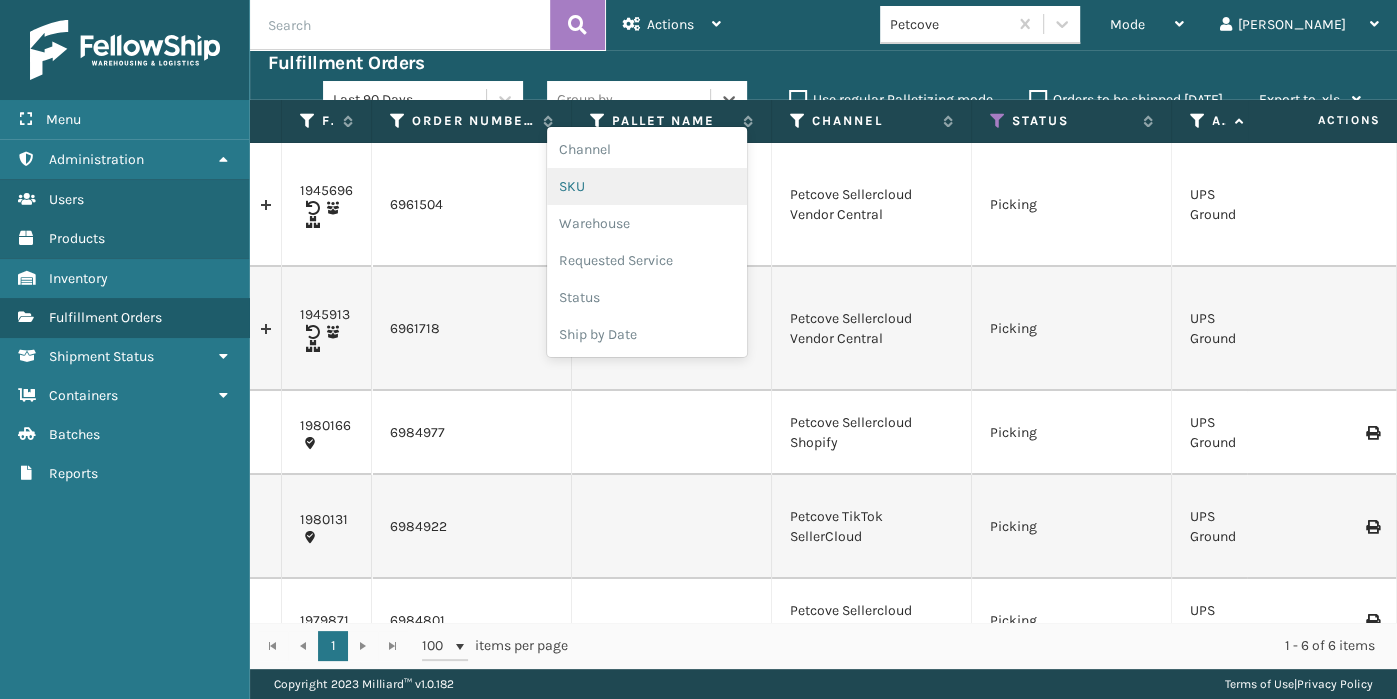 click on "SKU" at bounding box center [647, 186] 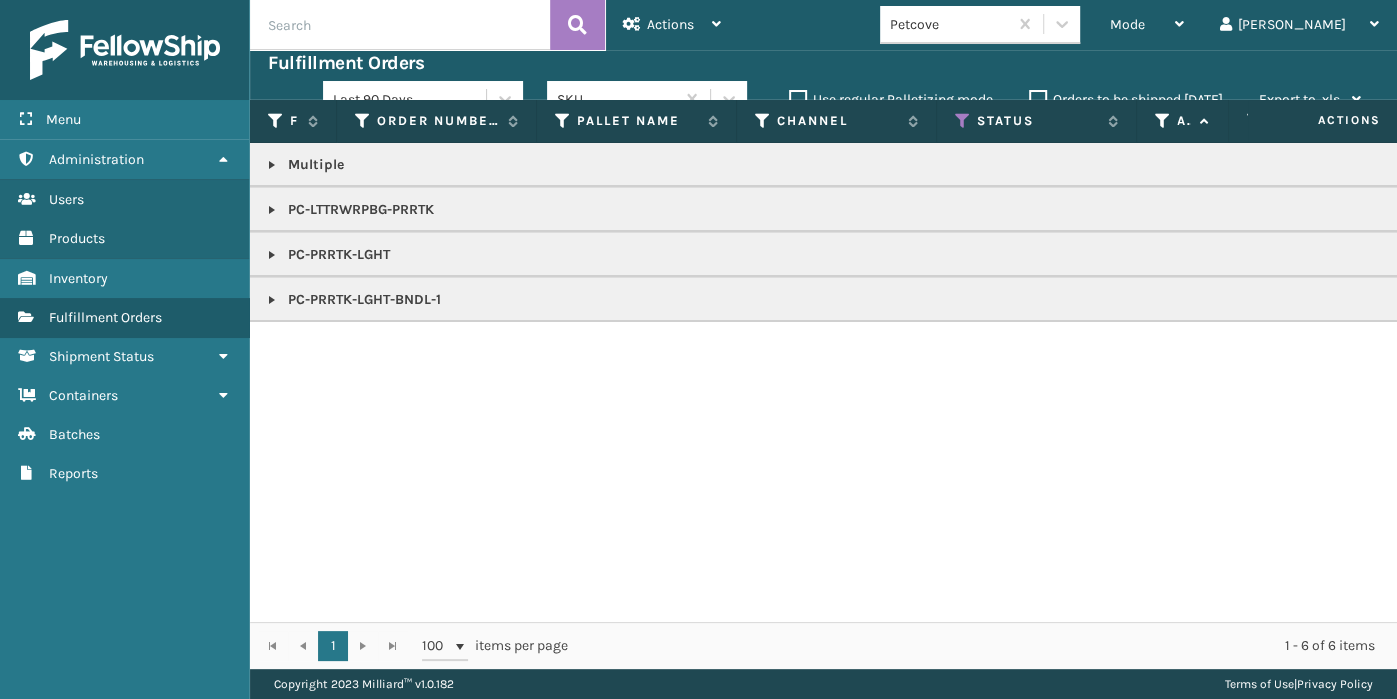 click at bounding box center (272, 210) 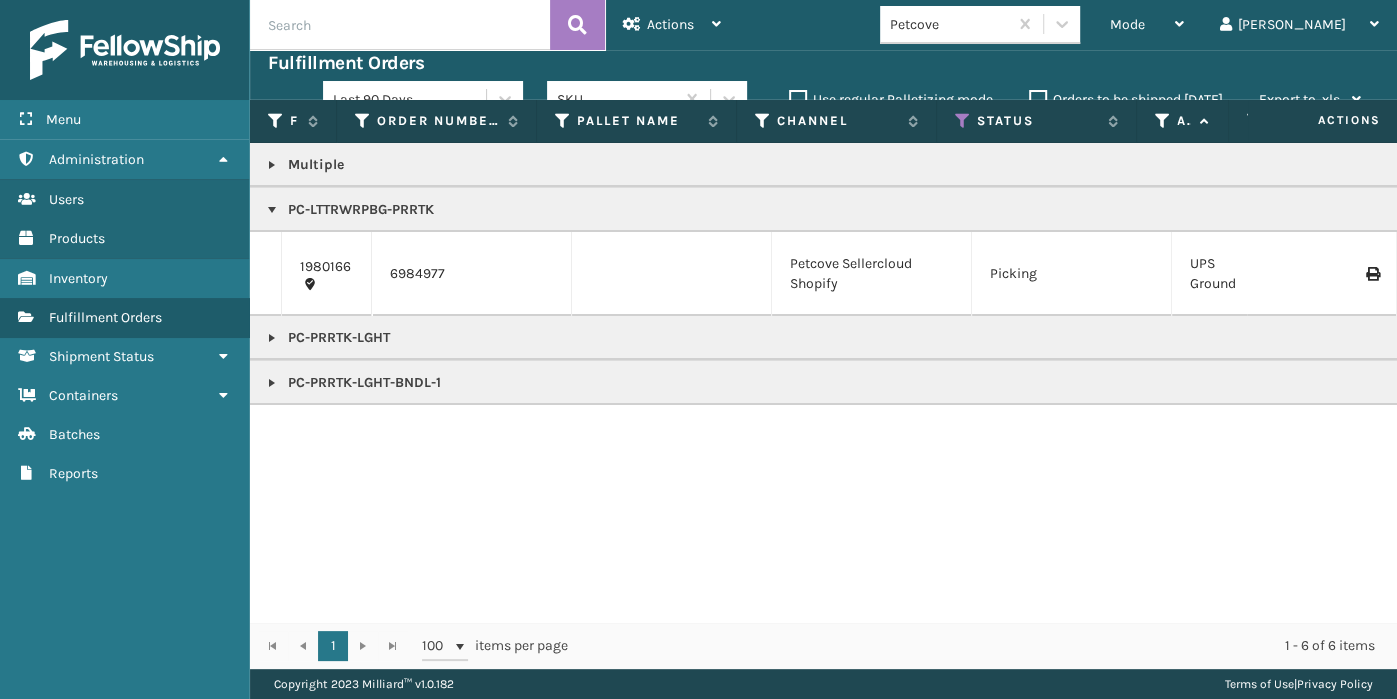 click at bounding box center [272, 210] 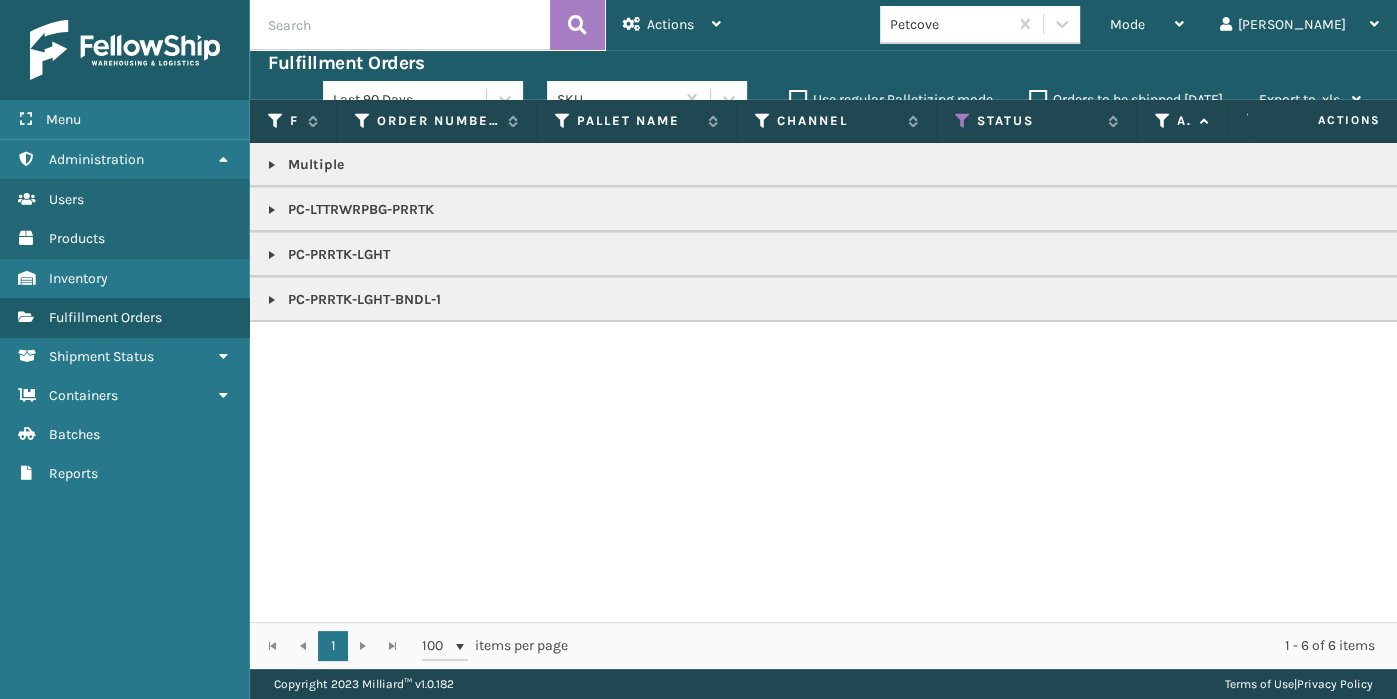 click at bounding box center [272, 300] 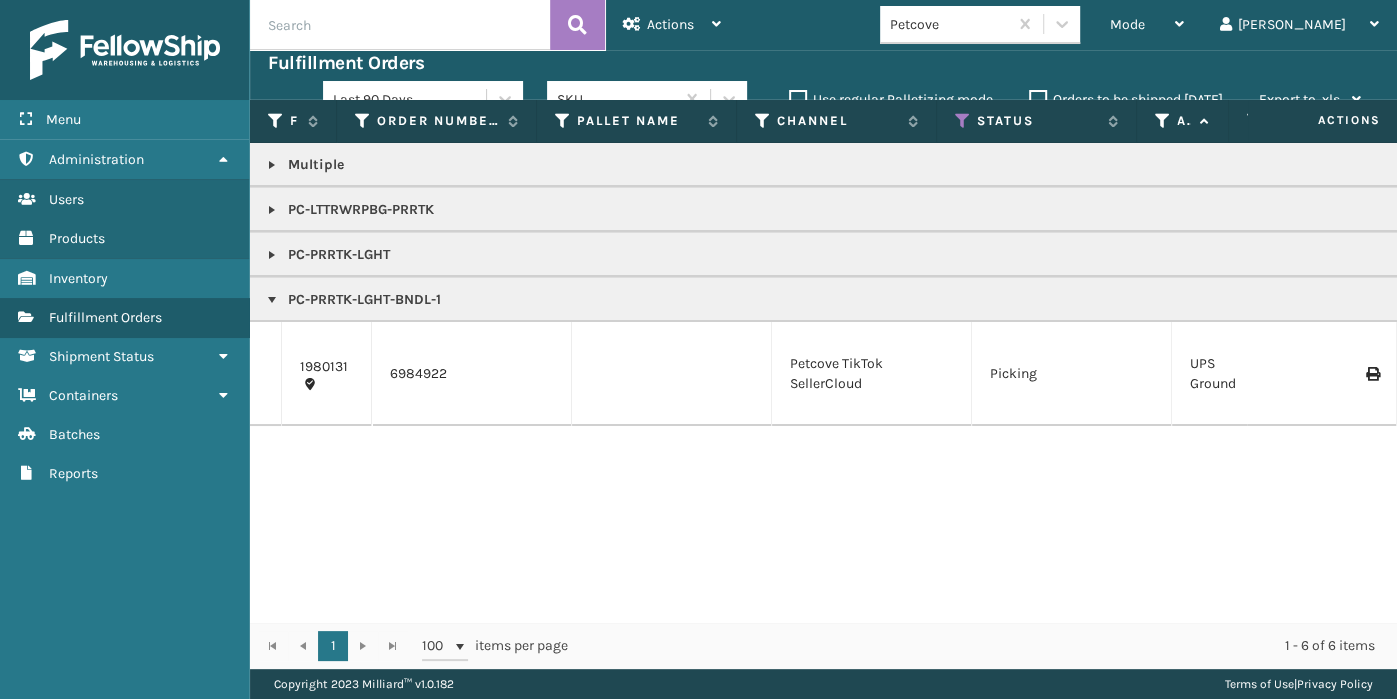 click at bounding box center (272, 255) 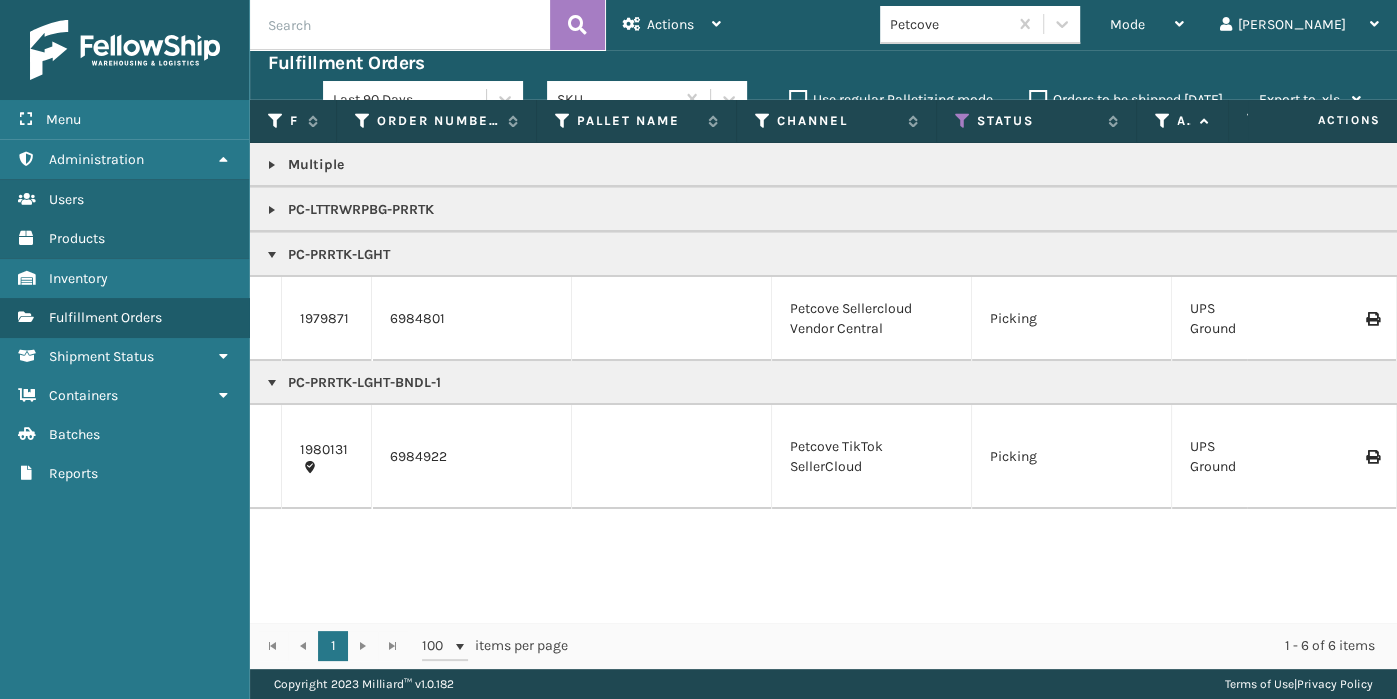 click at bounding box center (272, 165) 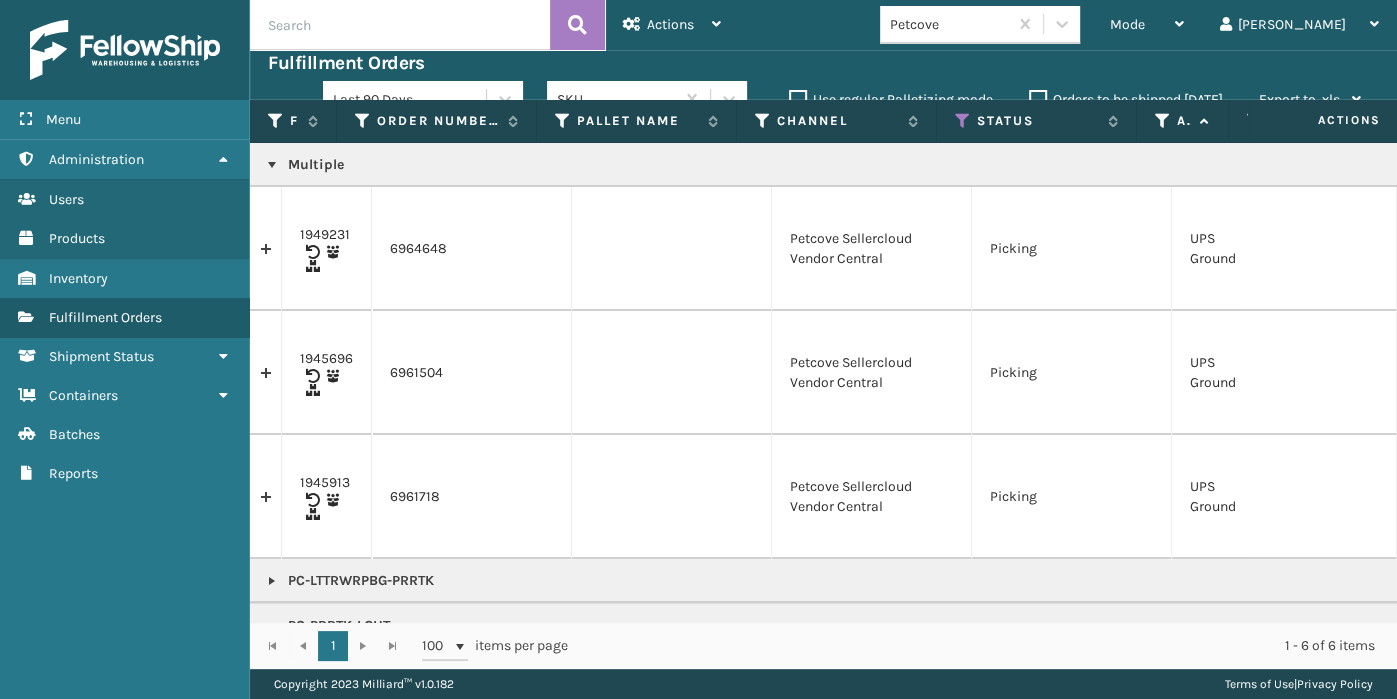 scroll, scrollTop: 0, scrollLeft: 39, axis: horizontal 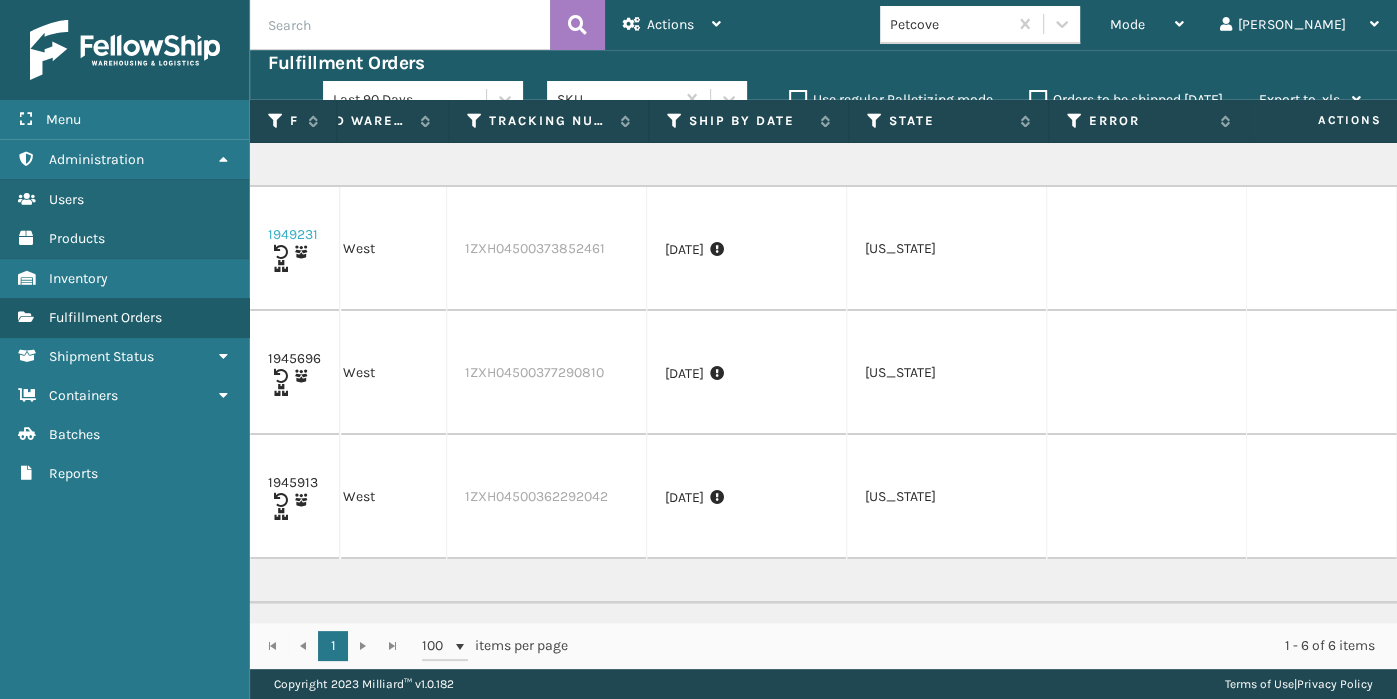 click on "1949231" at bounding box center (293, 235) 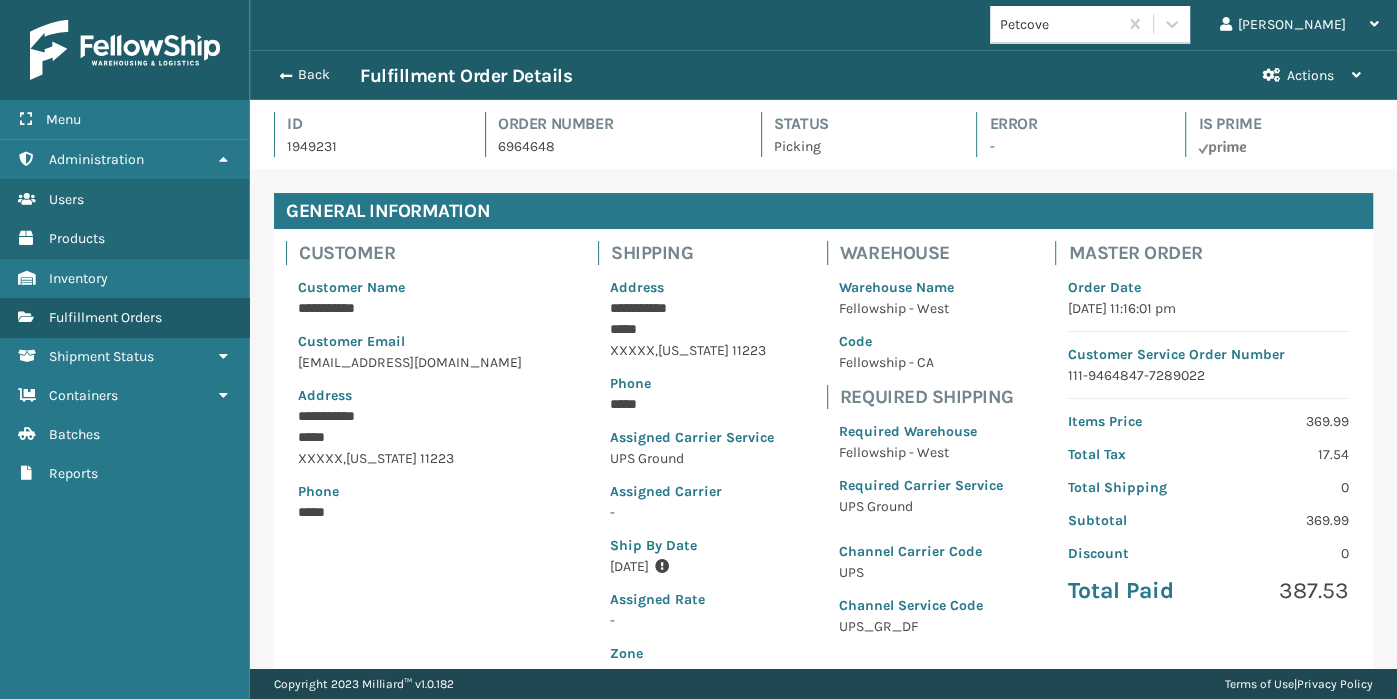 click on "XXXXX ,  [US_STATE]   11223" at bounding box center (422, 458) 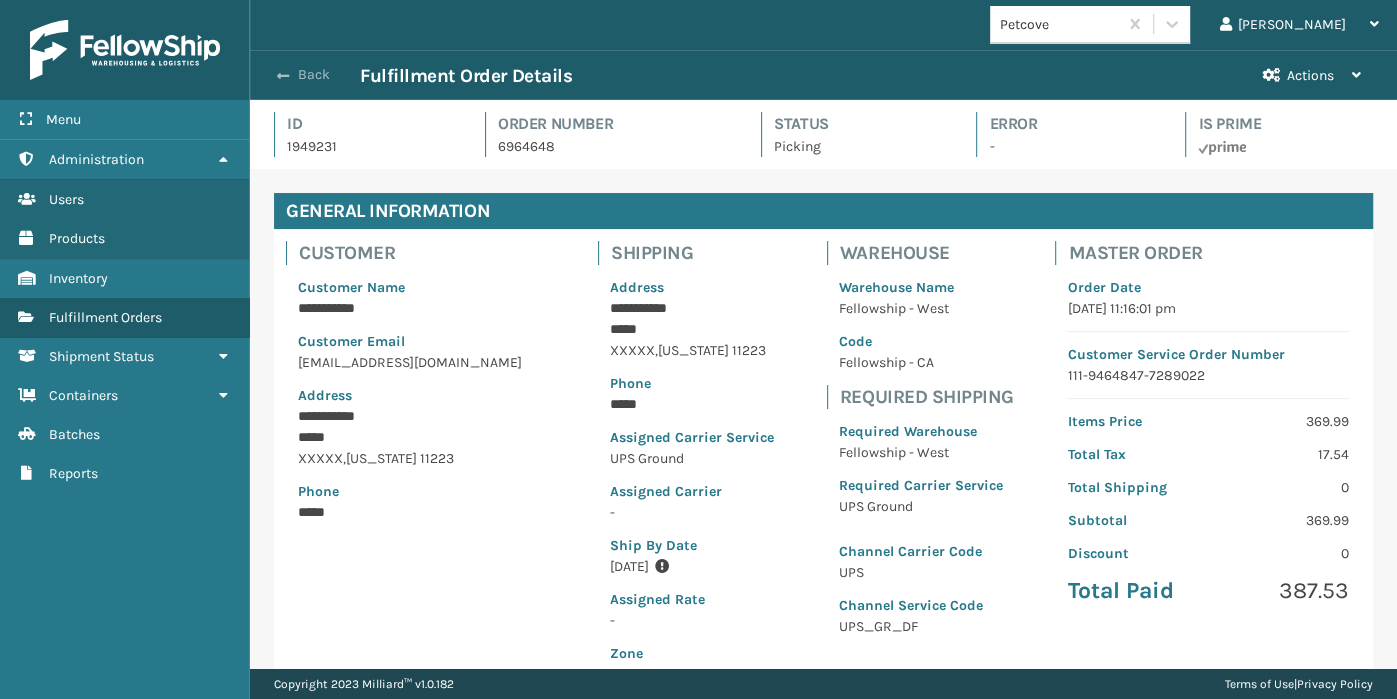 click at bounding box center (283, 76) 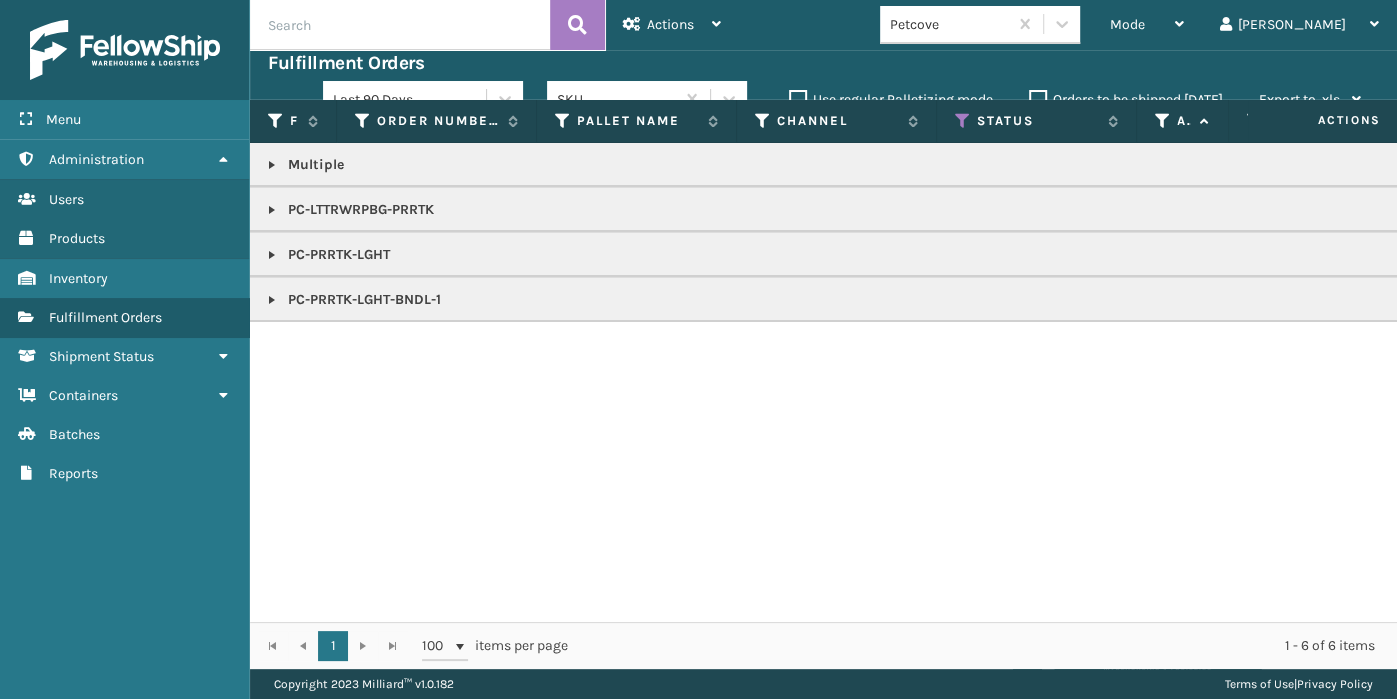 click at bounding box center [272, 165] 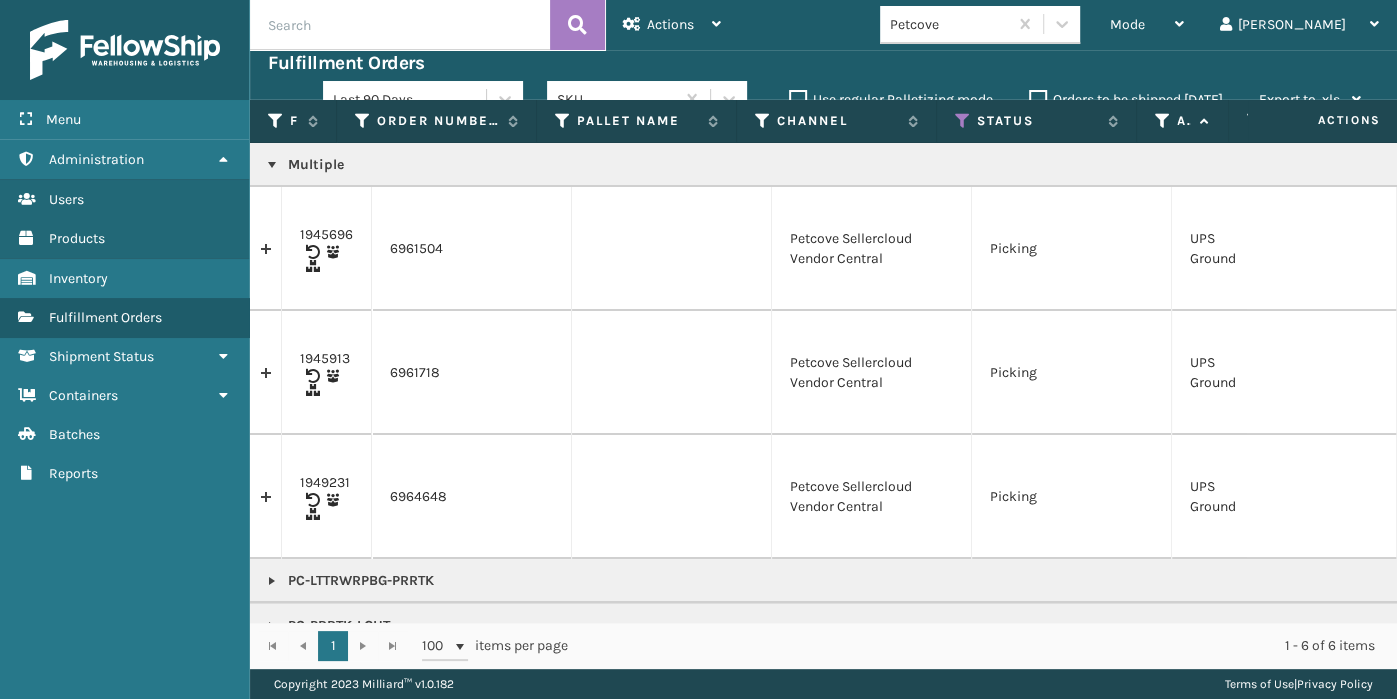 click on "6961504" at bounding box center [472, 249] 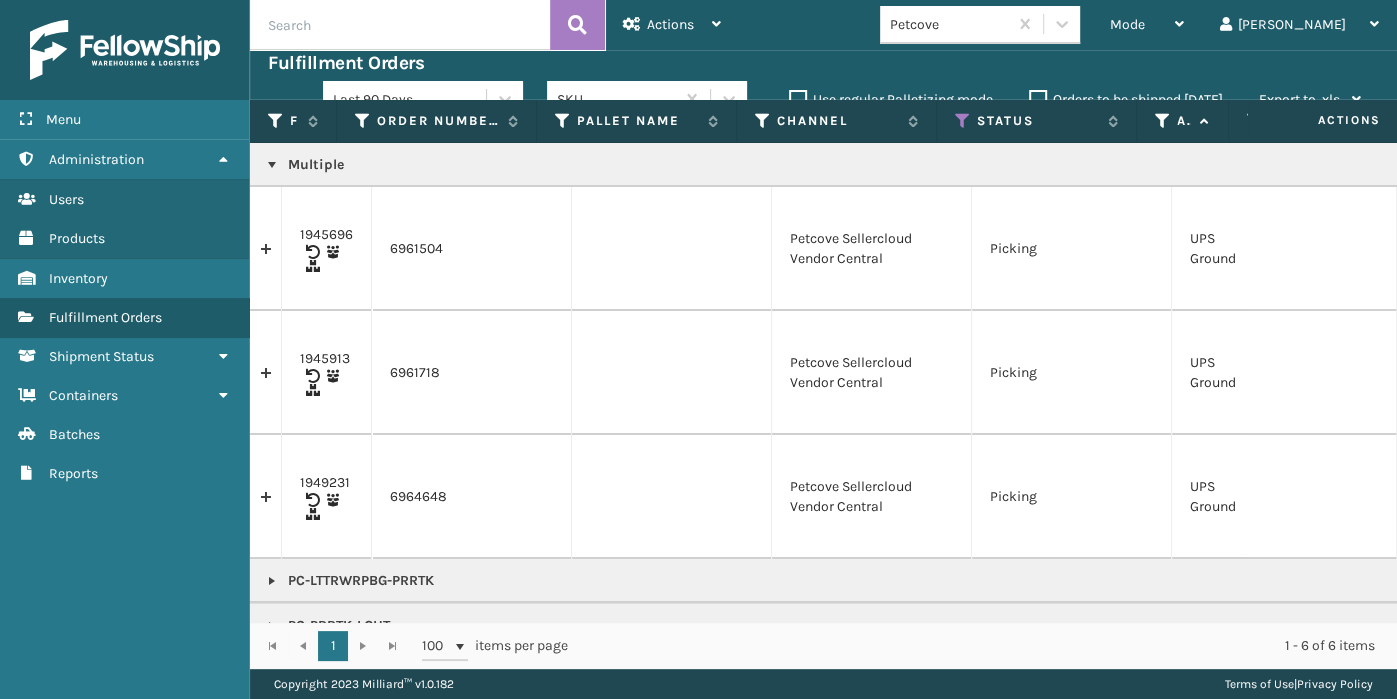 click on "6961504" at bounding box center [472, 249] 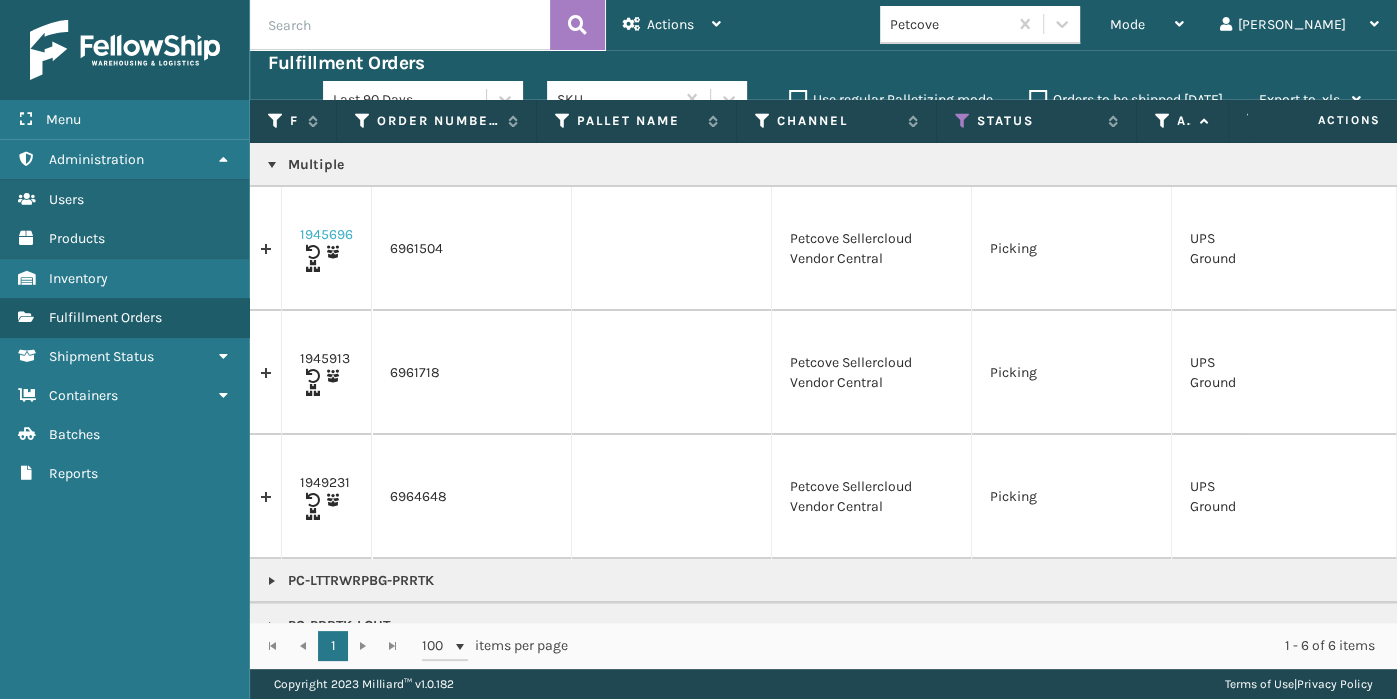 click on "1945696" at bounding box center (326, 235) 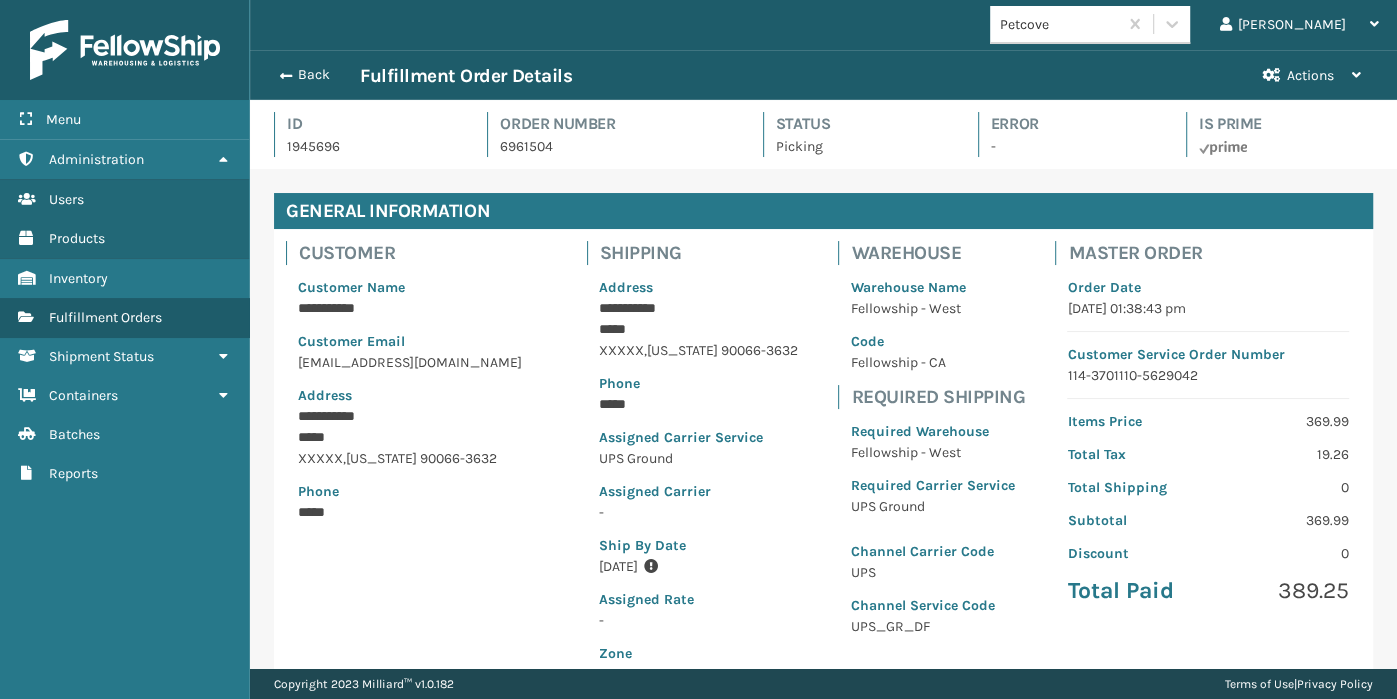 scroll, scrollTop: 99951, scrollLeft: 98853, axis: both 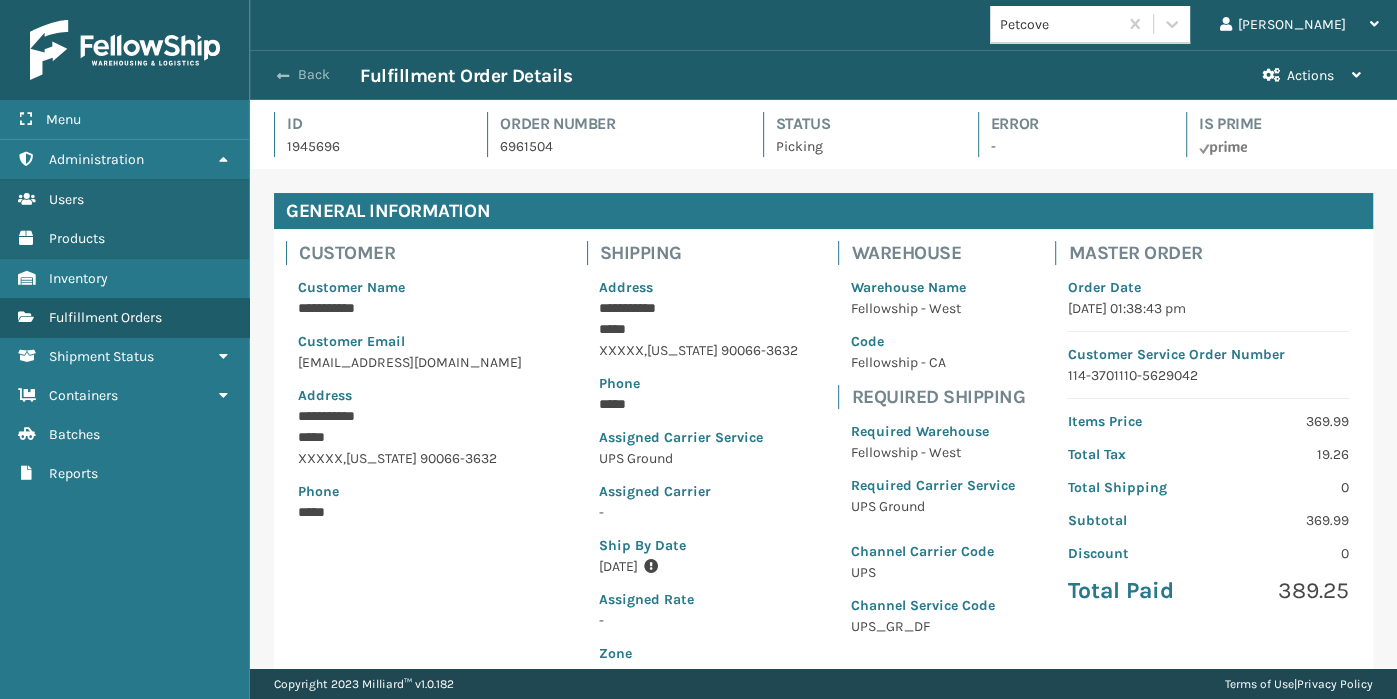 click on "Back" at bounding box center [314, 75] 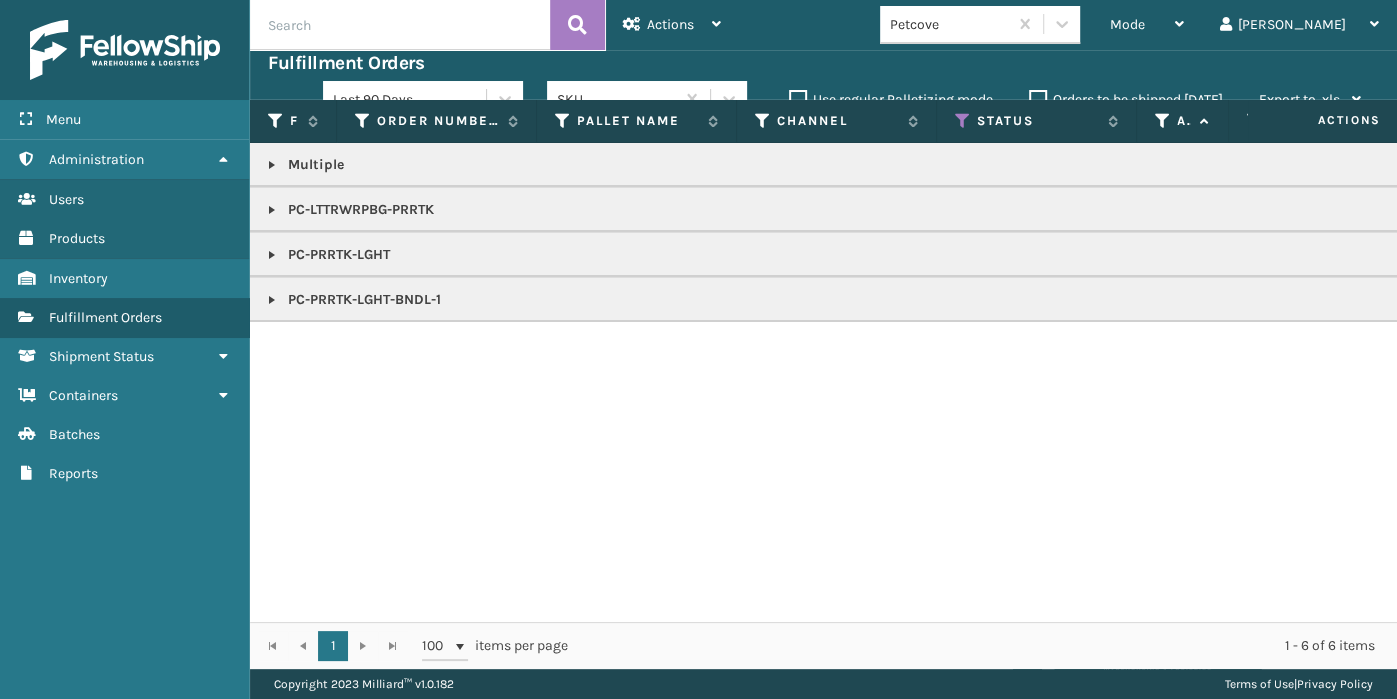 click at bounding box center [272, 165] 